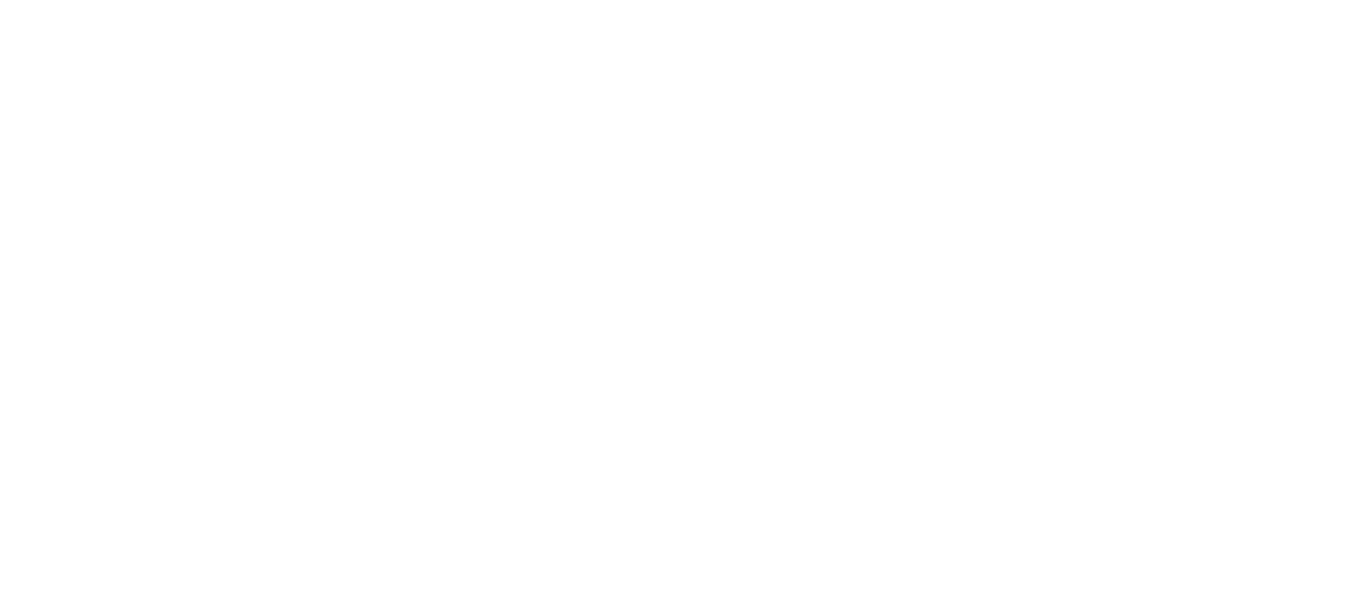scroll, scrollTop: 0, scrollLeft: 0, axis: both 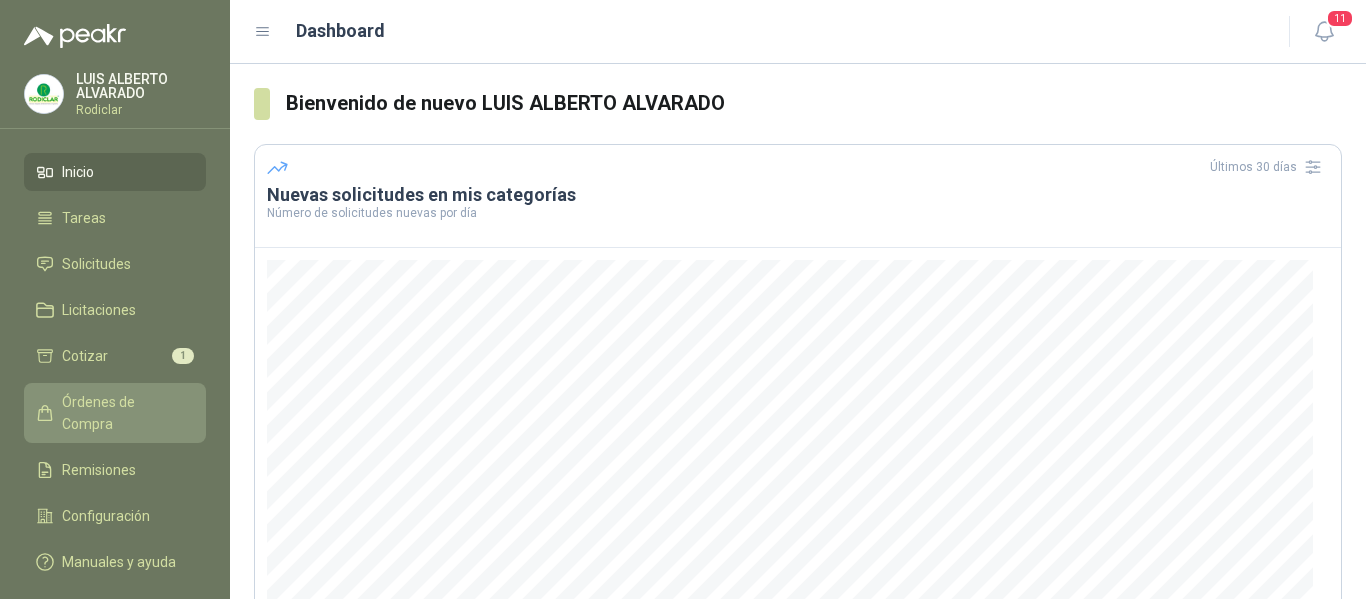 click on "Órdenes de Compra" at bounding box center (124, 413) 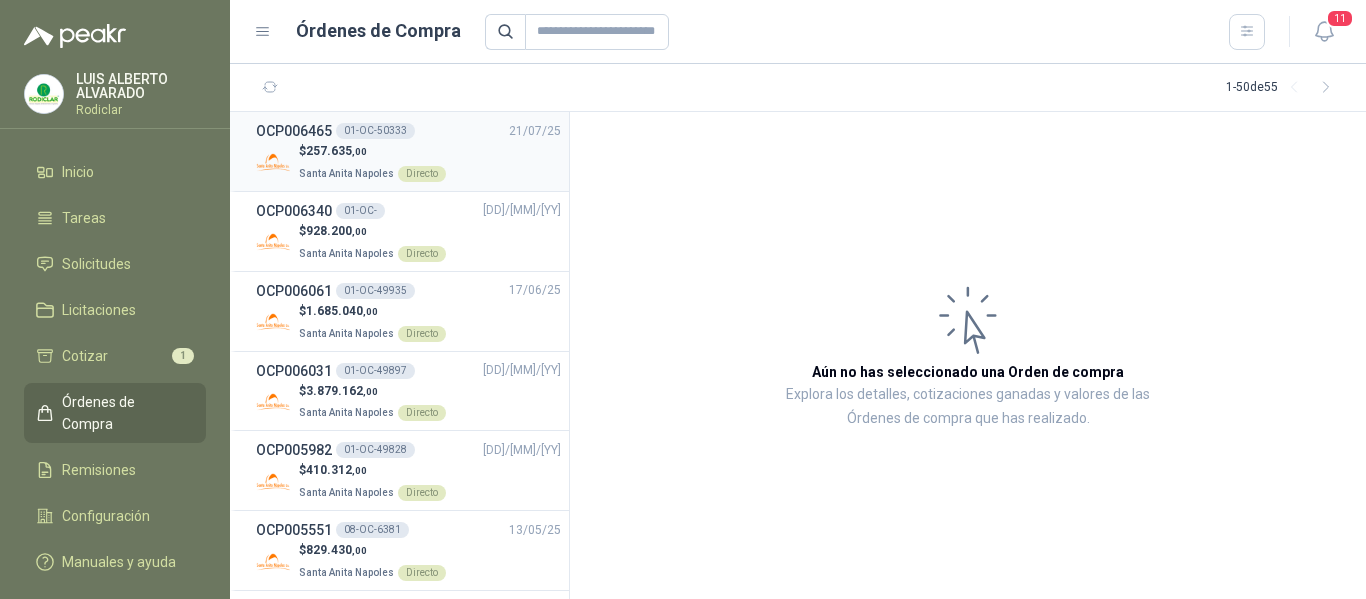 click on ",00" at bounding box center [359, 151] 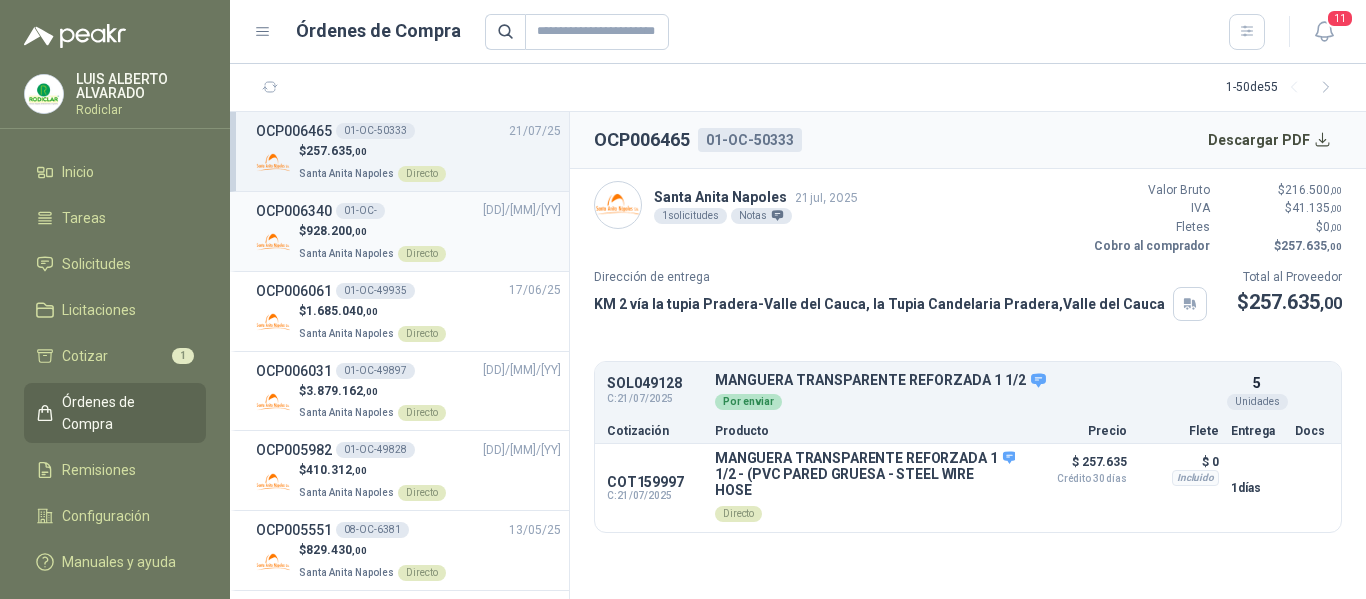 click on "$  928.200 ,00" at bounding box center (372, 231) 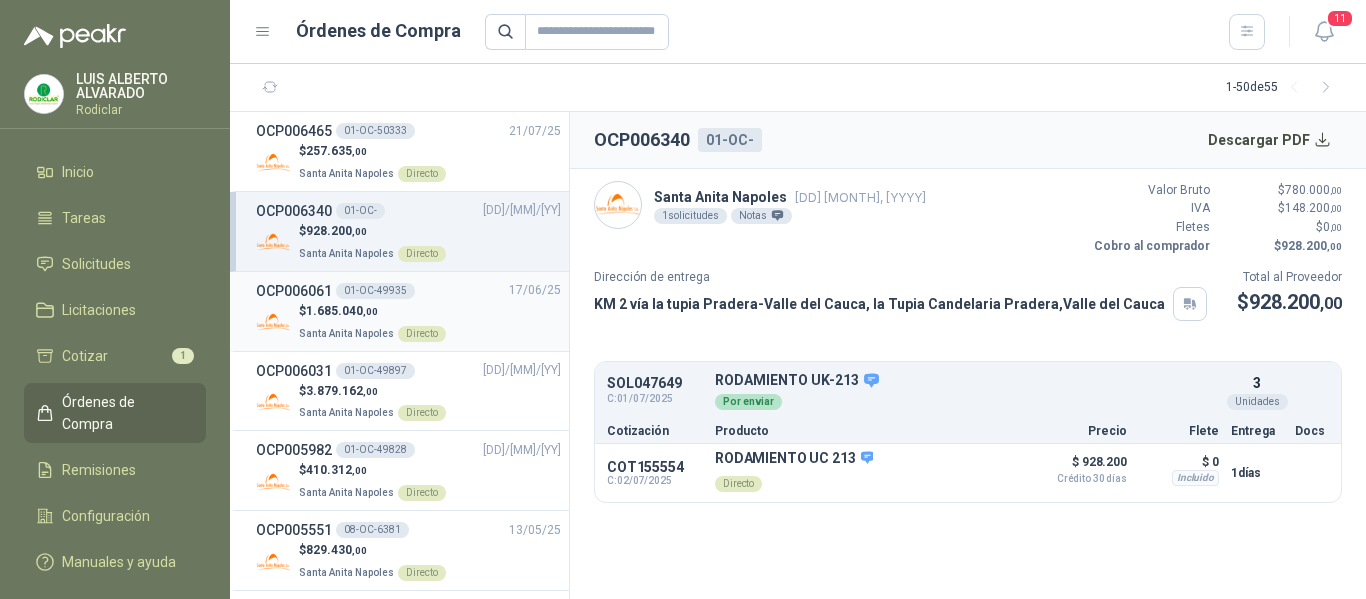 click on "OCP006061 01-OC-49935 [DD]/[MM]/[YY] $ 928.200 ,00 [LOCATION] [LOCATION]" at bounding box center [408, 291] 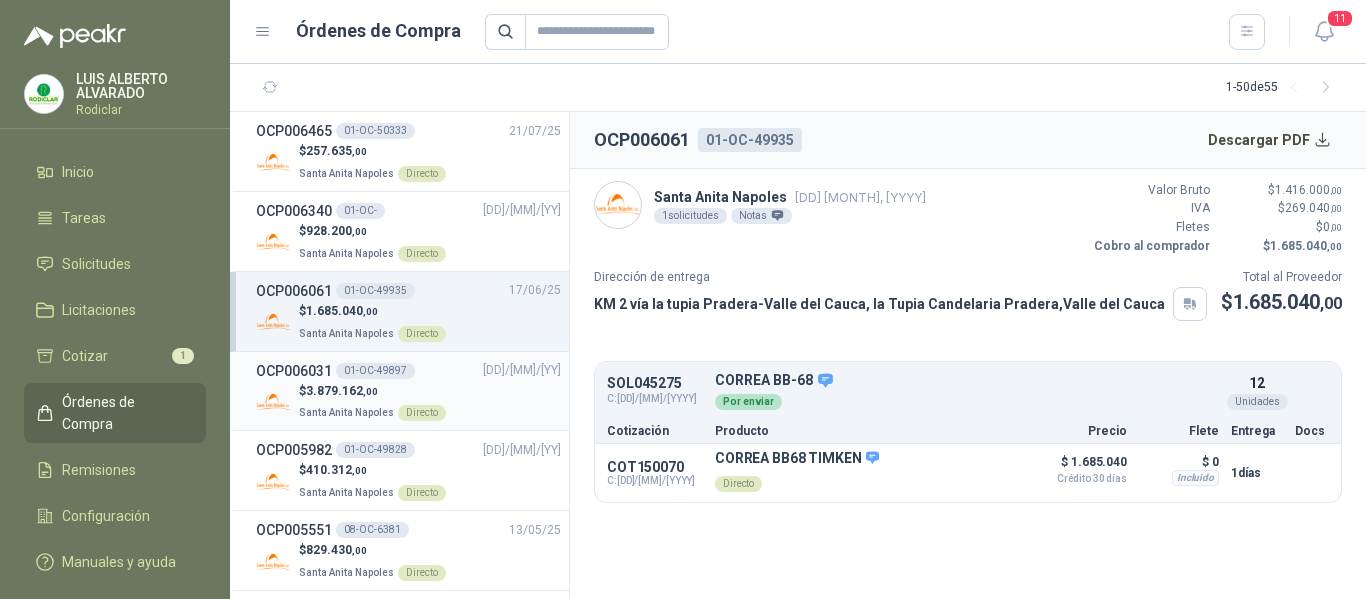 click on "$ 3.879.162 ,00 [LOCATION] [LOCATION]" at bounding box center (408, 402) 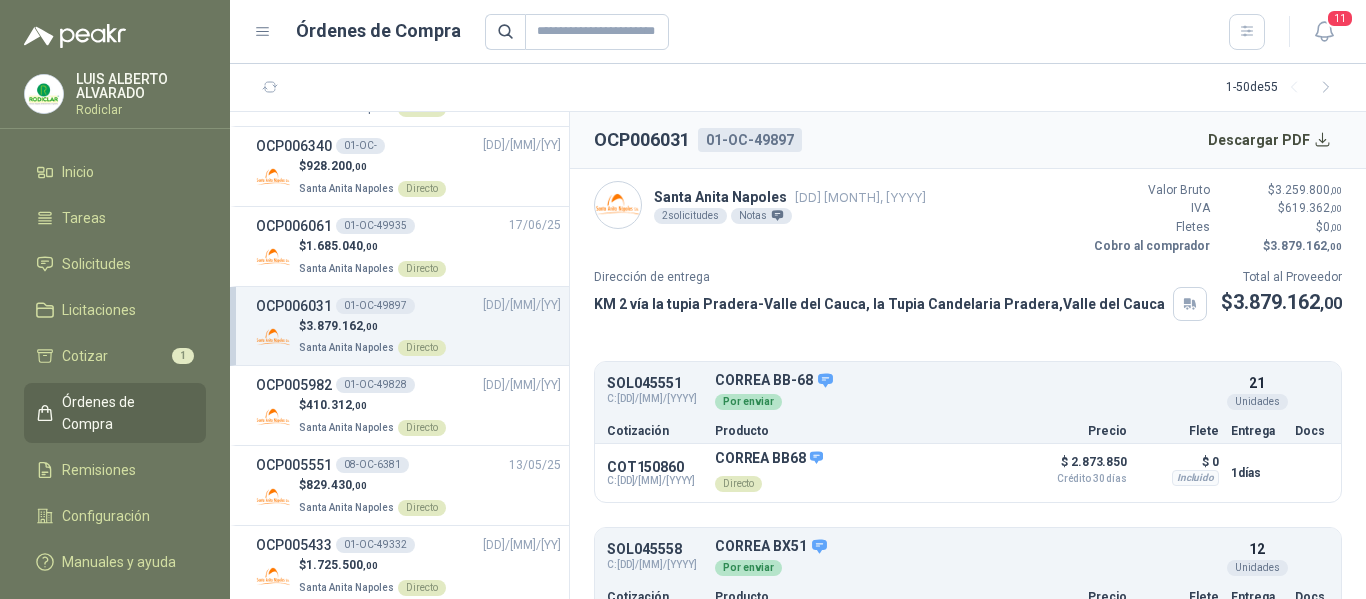 scroll, scrollTop: 100, scrollLeft: 0, axis: vertical 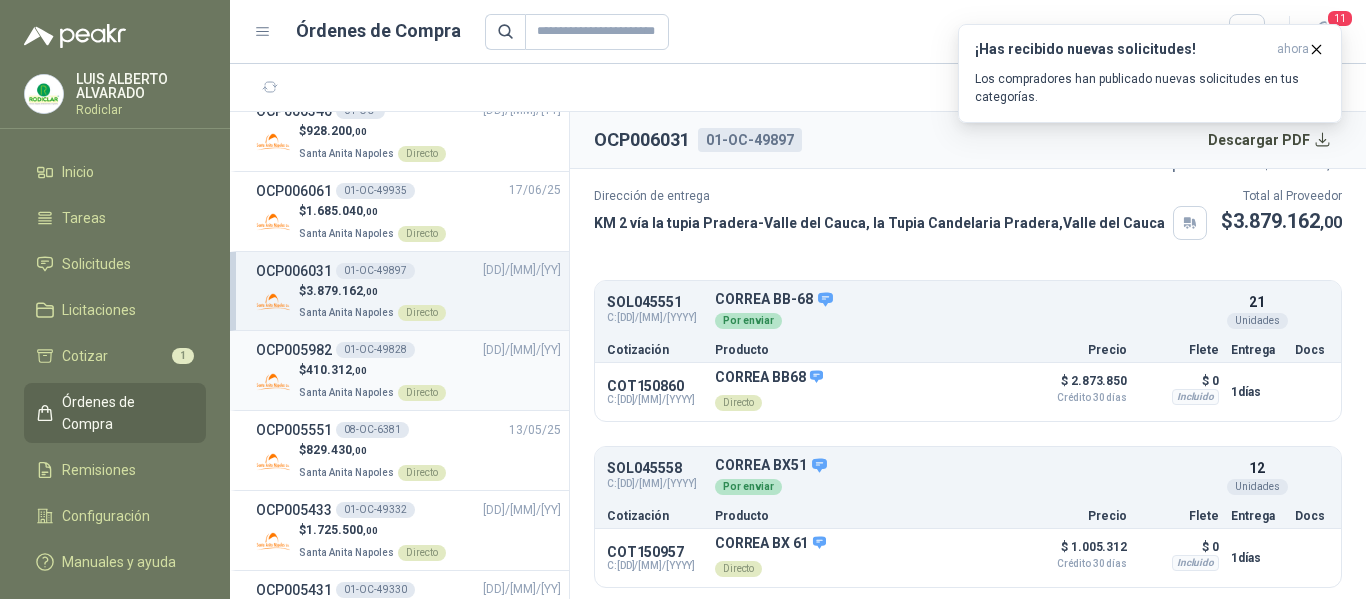 click on "OCP005982 01-OC-49828 [DD]/[MM]/[YY]" at bounding box center (408, 350) 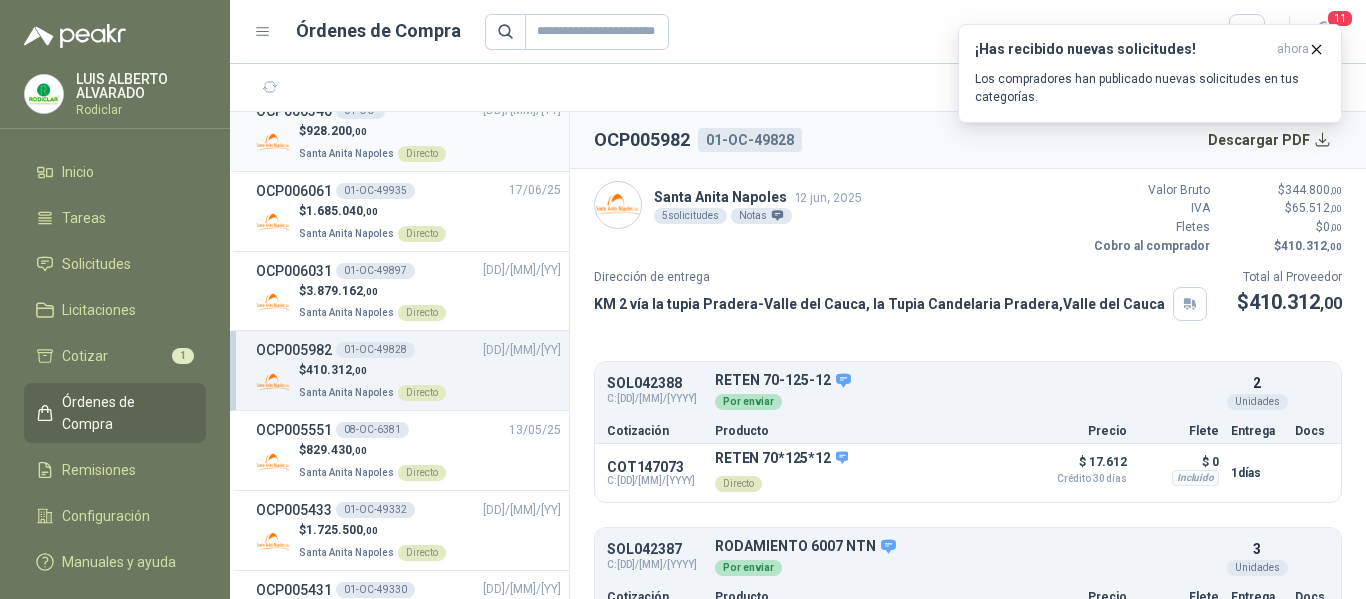 click on "$ 928.200 ,00 [LOCATION] [LOCATION]" at bounding box center (408, 142) 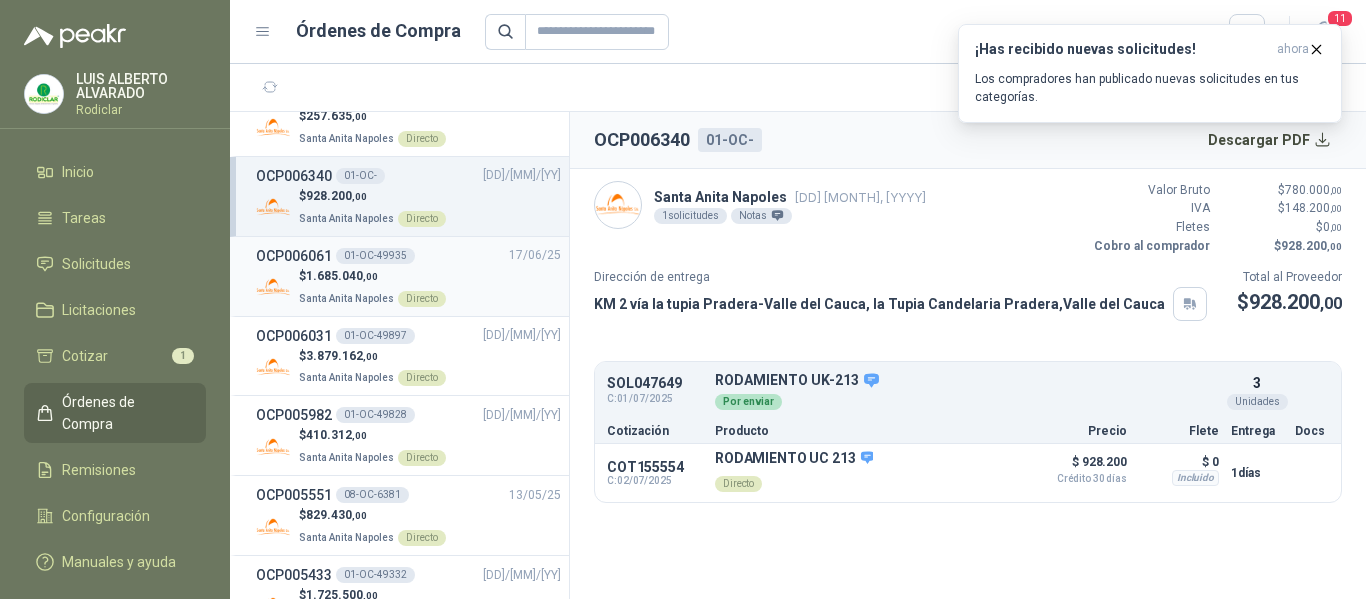 scroll, scrollTop: 0, scrollLeft: 0, axis: both 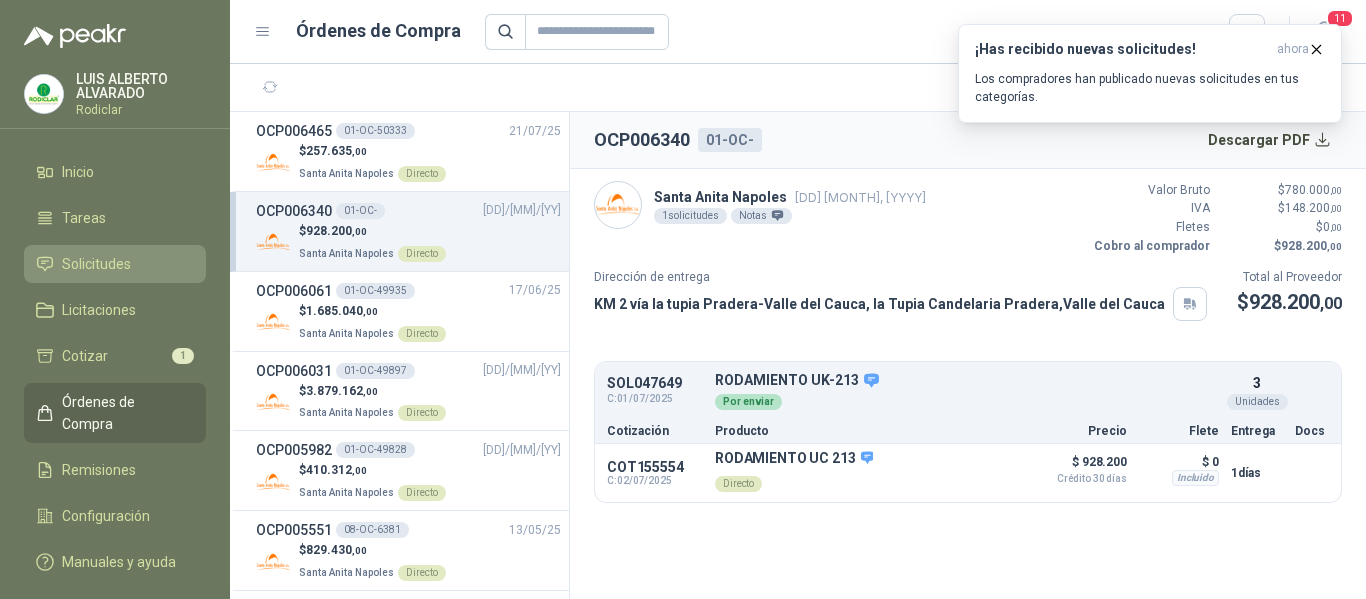 click on "Solicitudes" at bounding box center [115, 264] 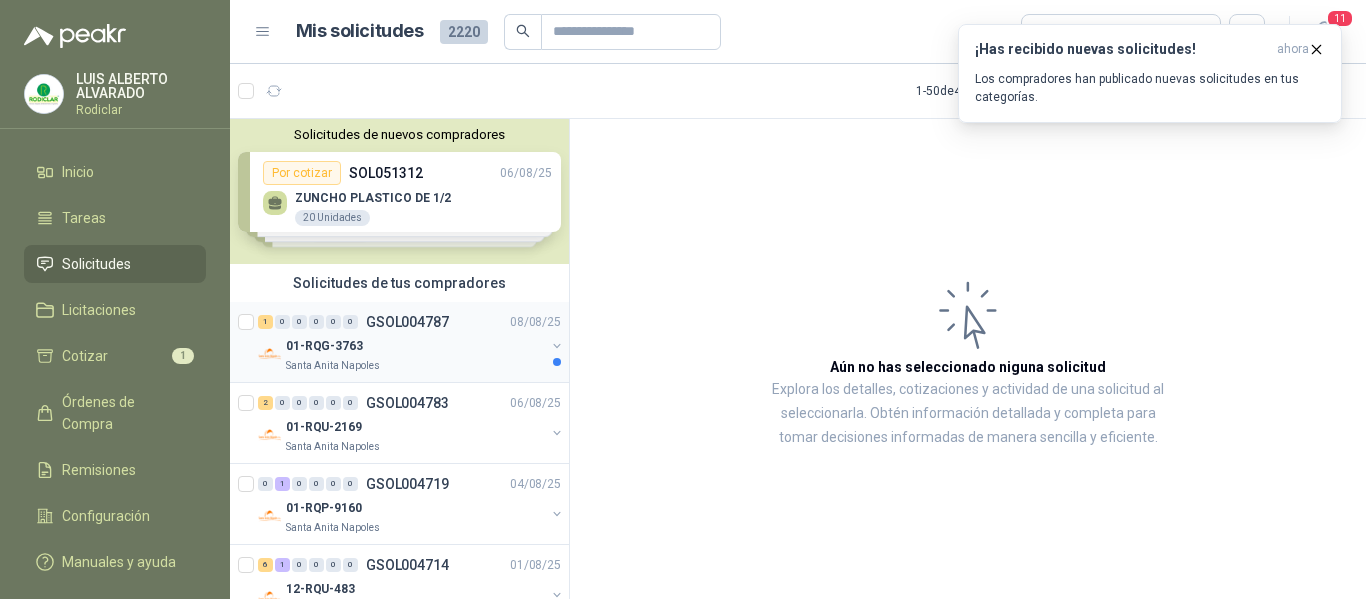 click on "01-RQG-3763" at bounding box center [415, 346] 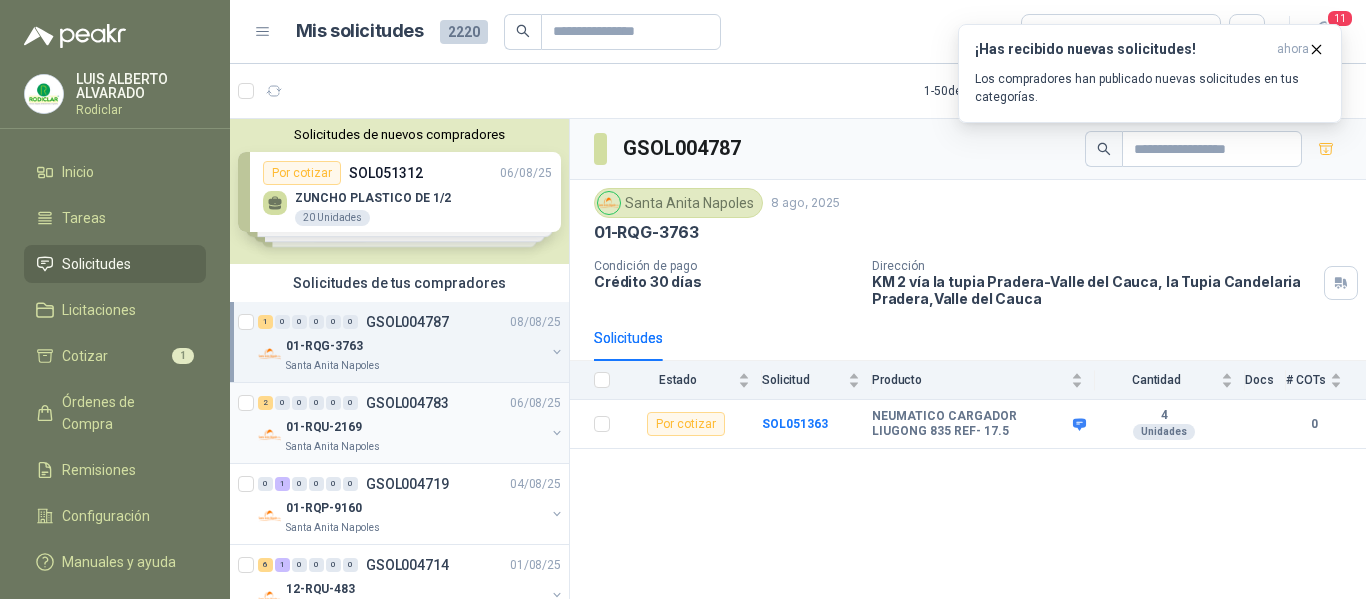 click on "Santa Anita Napoles" at bounding box center (415, 447) 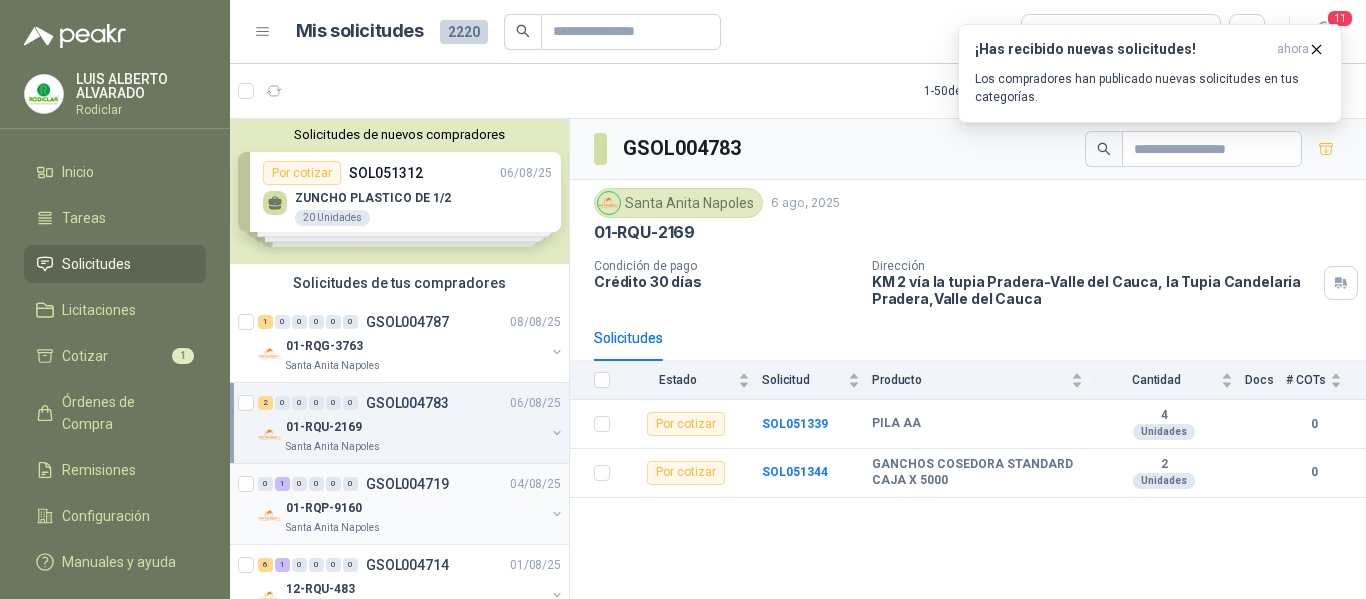 click on "0   1   0   0   0   0   GSOL004719 [DD]/[MM]/[YY]" at bounding box center [411, 484] 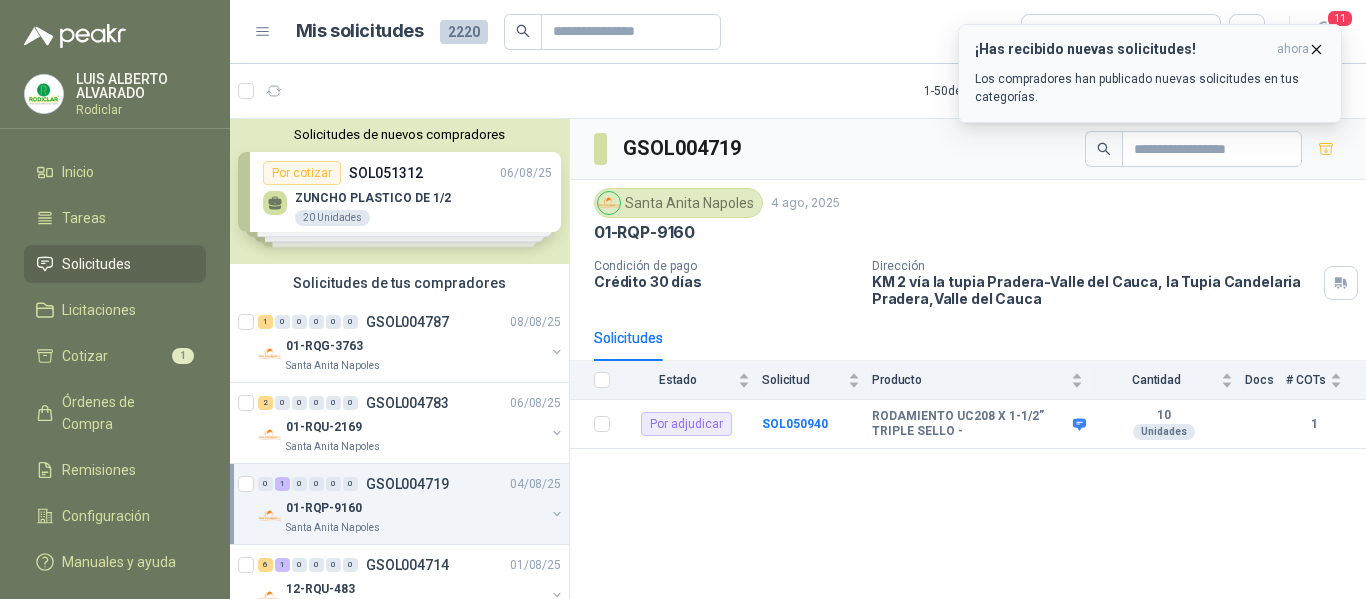 click 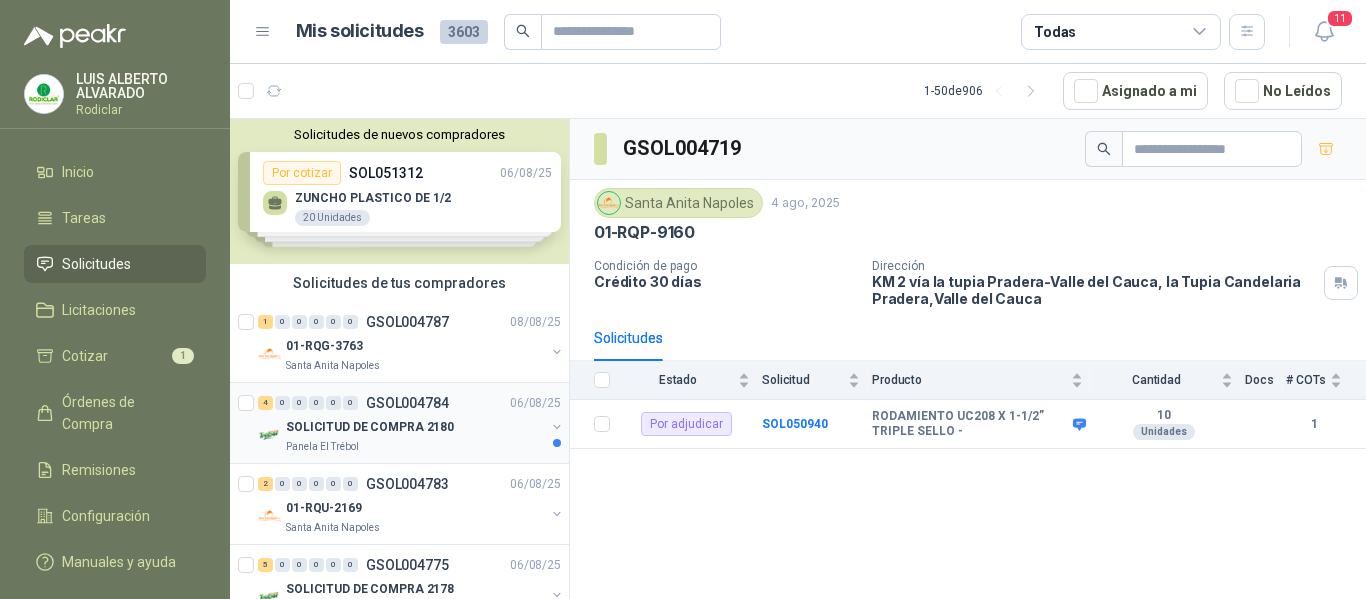 click on "Panela El Trébol" at bounding box center (415, 447) 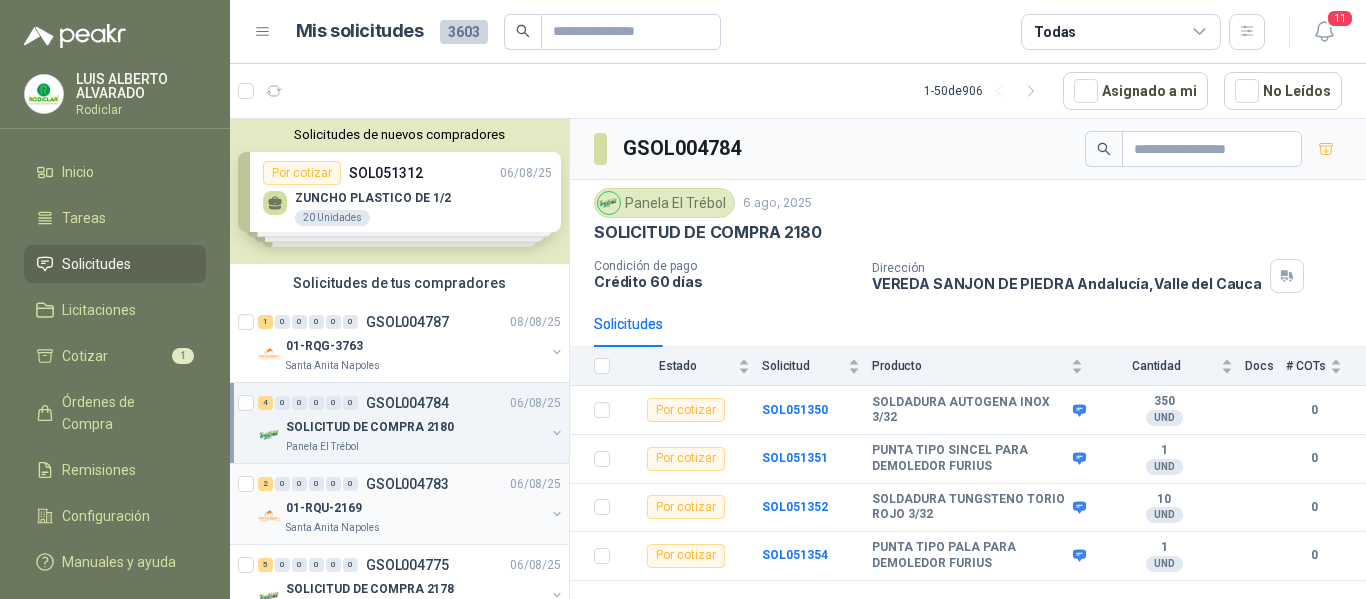 click on "01-RQU-2169" at bounding box center (415, 508) 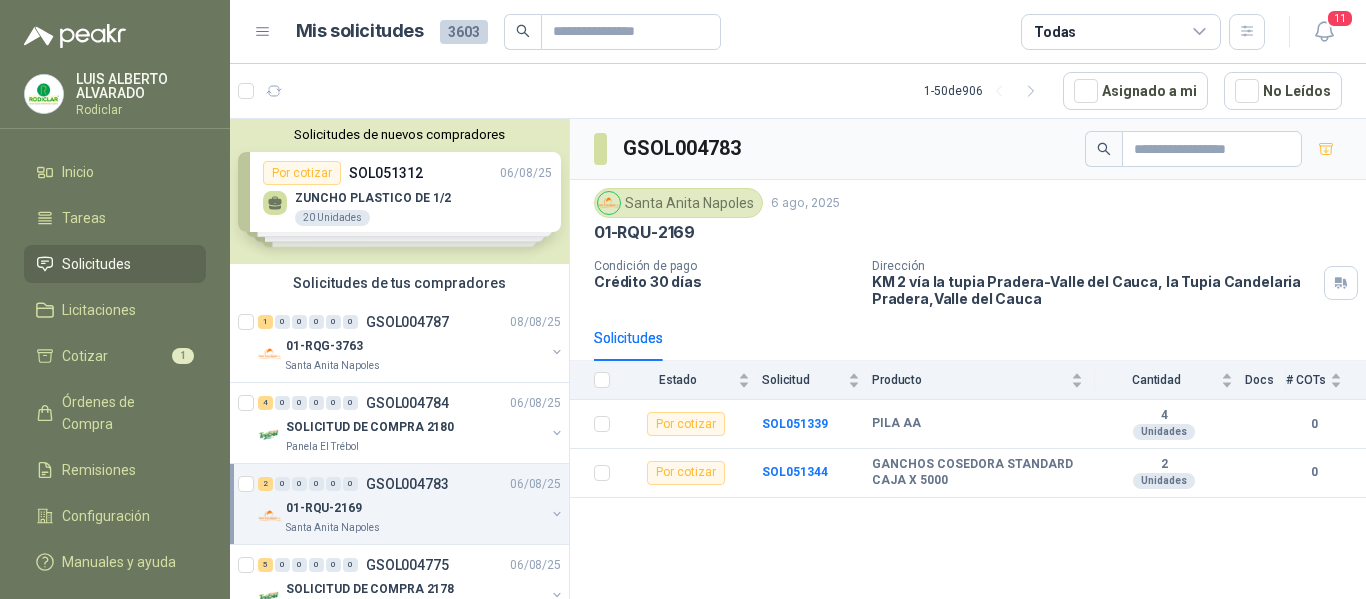 scroll, scrollTop: 100, scrollLeft: 0, axis: vertical 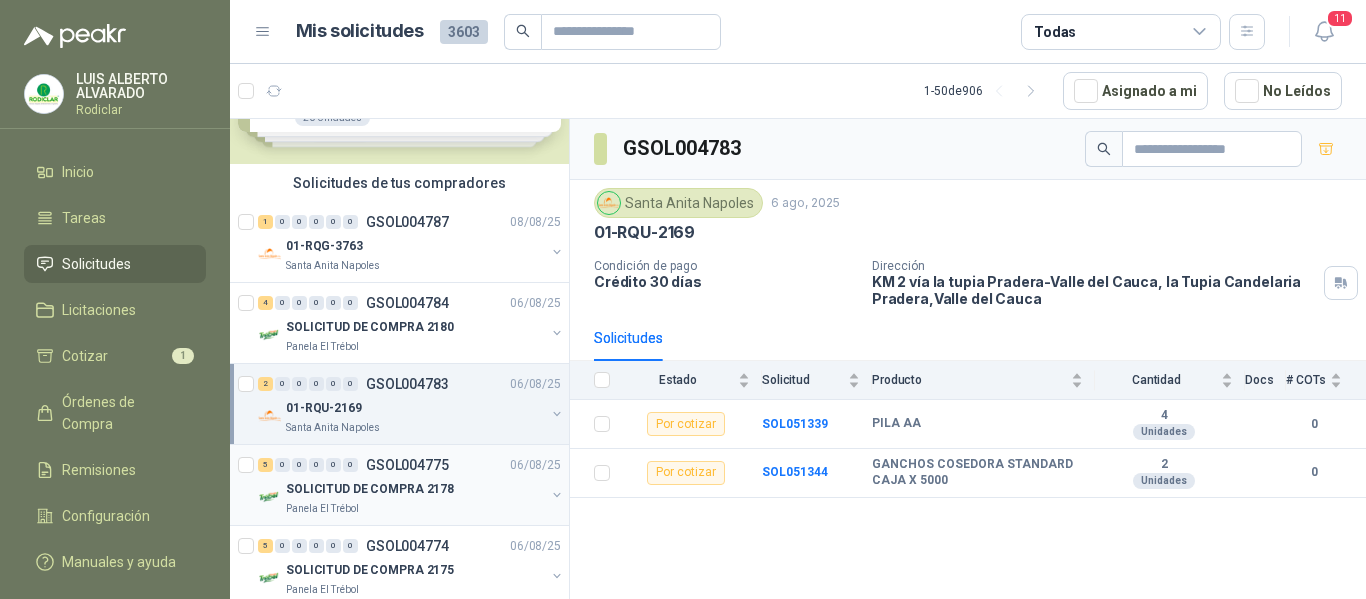 click on "SOLICITUD DE COMPRA 2178" at bounding box center (415, 489) 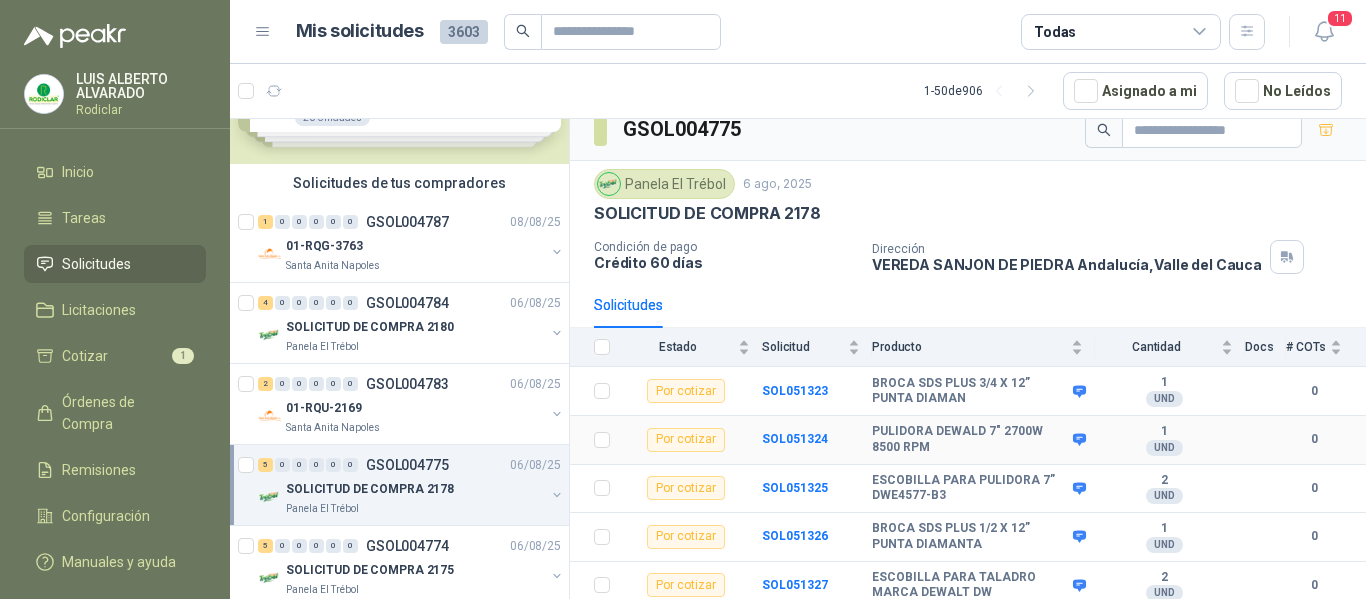 scroll, scrollTop: 23, scrollLeft: 0, axis: vertical 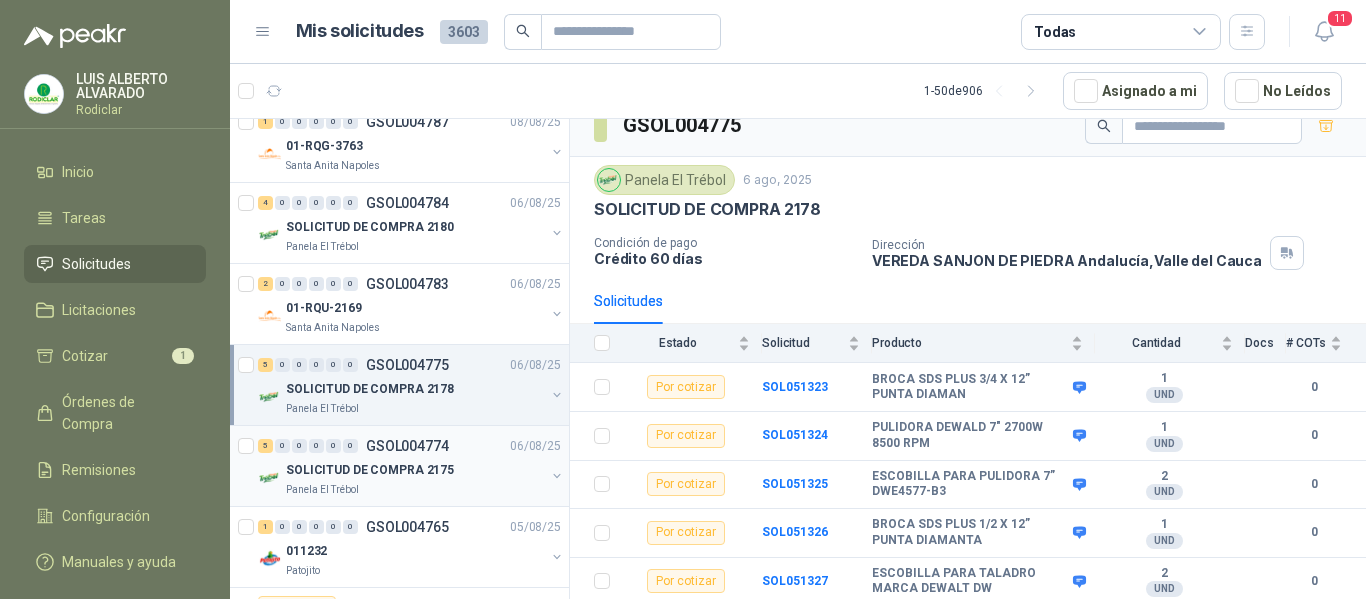 click on "SOLICITUD DE COMPRA 2175" at bounding box center (415, 470) 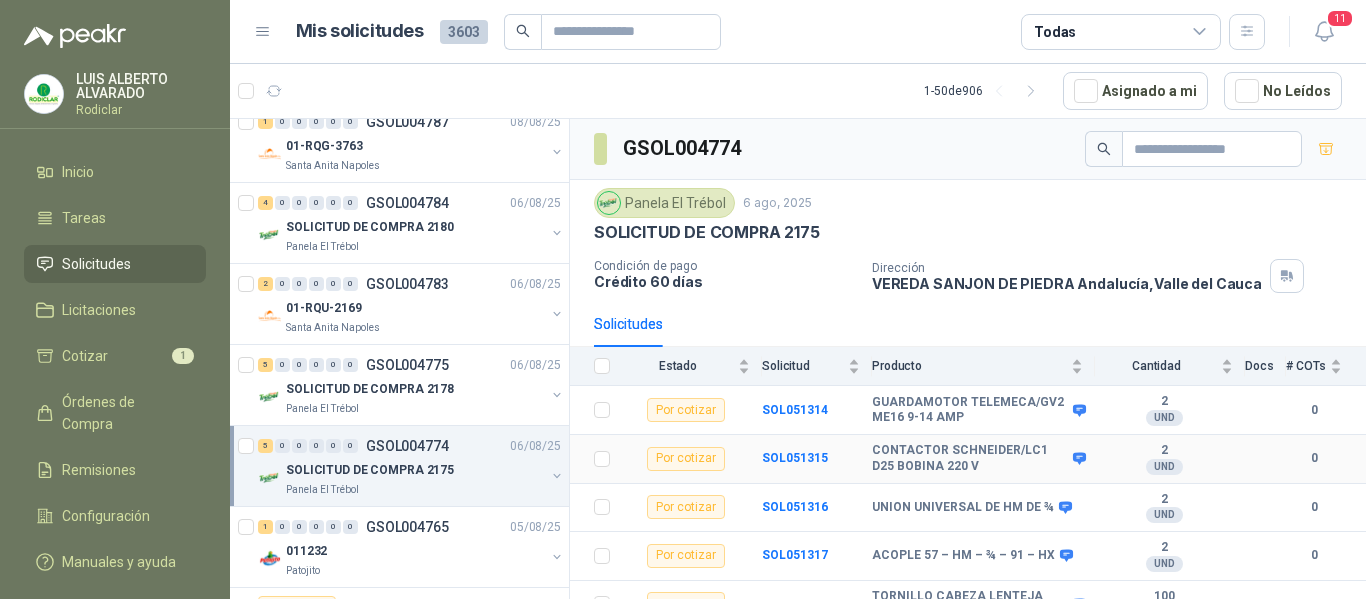 scroll, scrollTop: 23, scrollLeft: 0, axis: vertical 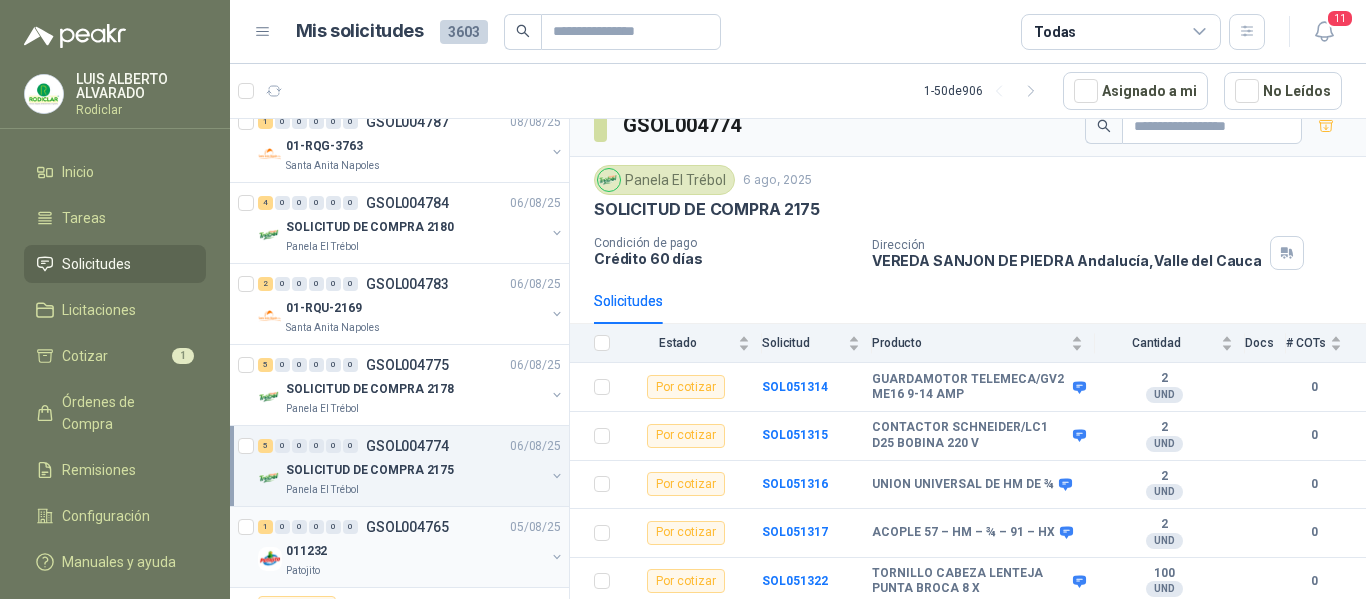 click on "GSOL004765" at bounding box center (407, 527) 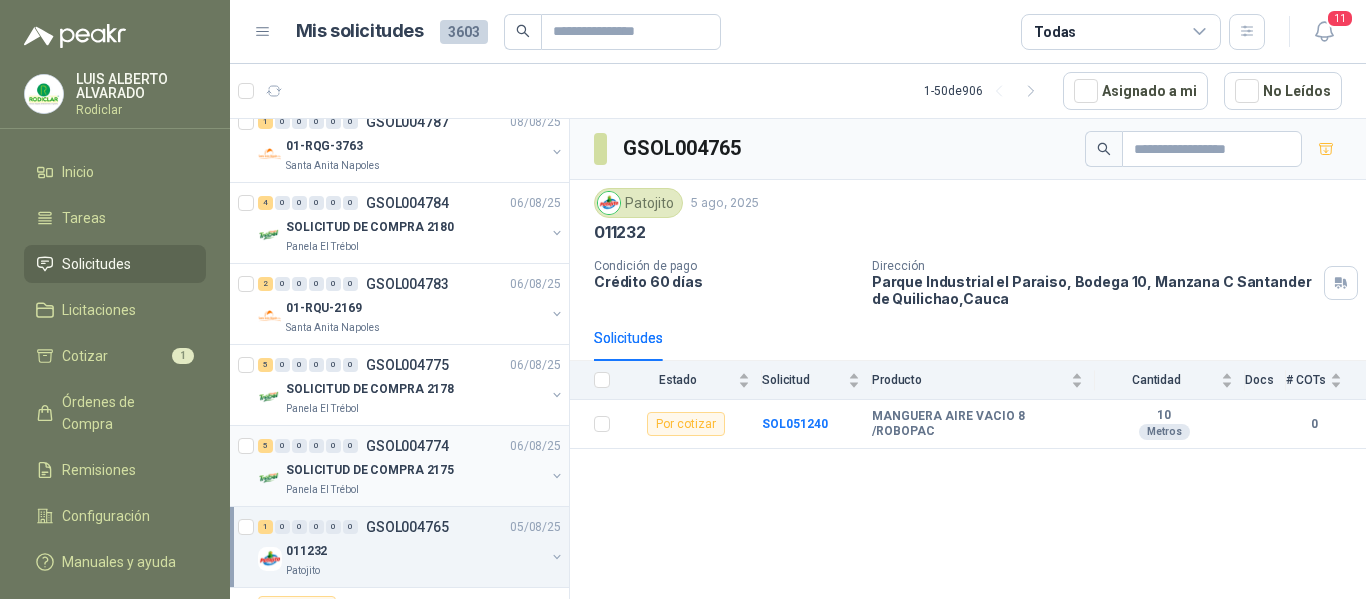 click on "5   0   0   0   0   0   GSOL004774 [DD]/[MM]/[YY]" at bounding box center [411, 446] 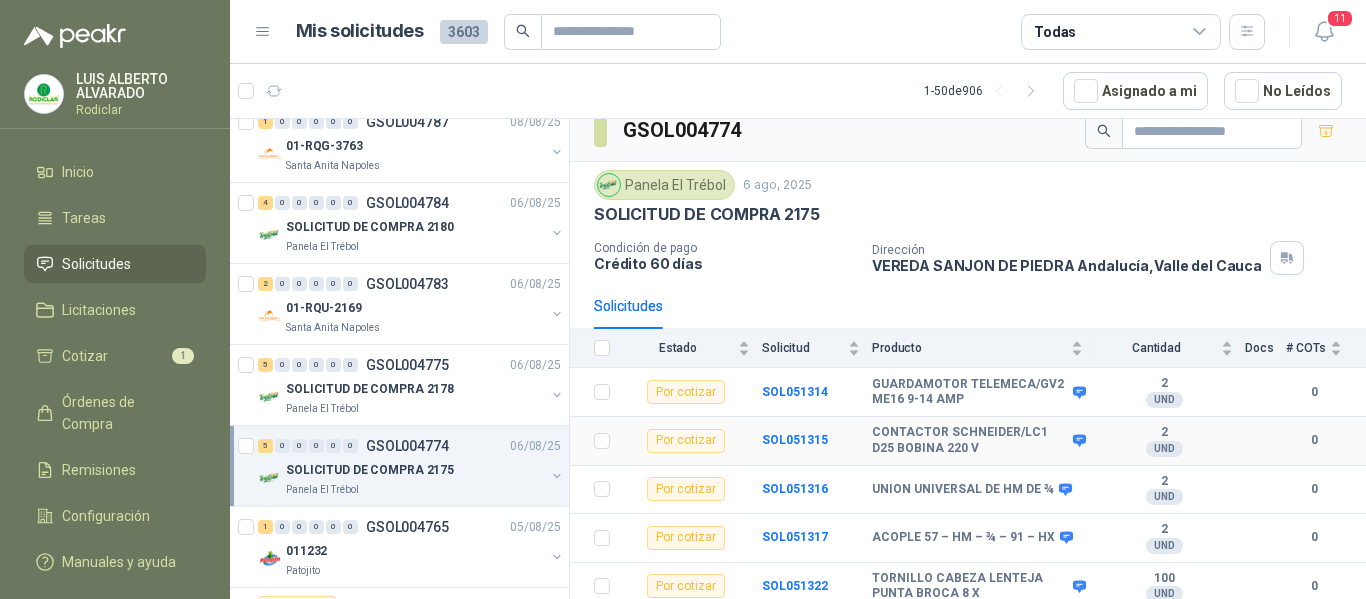 scroll, scrollTop: 23, scrollLeft: 0, axis: vertical 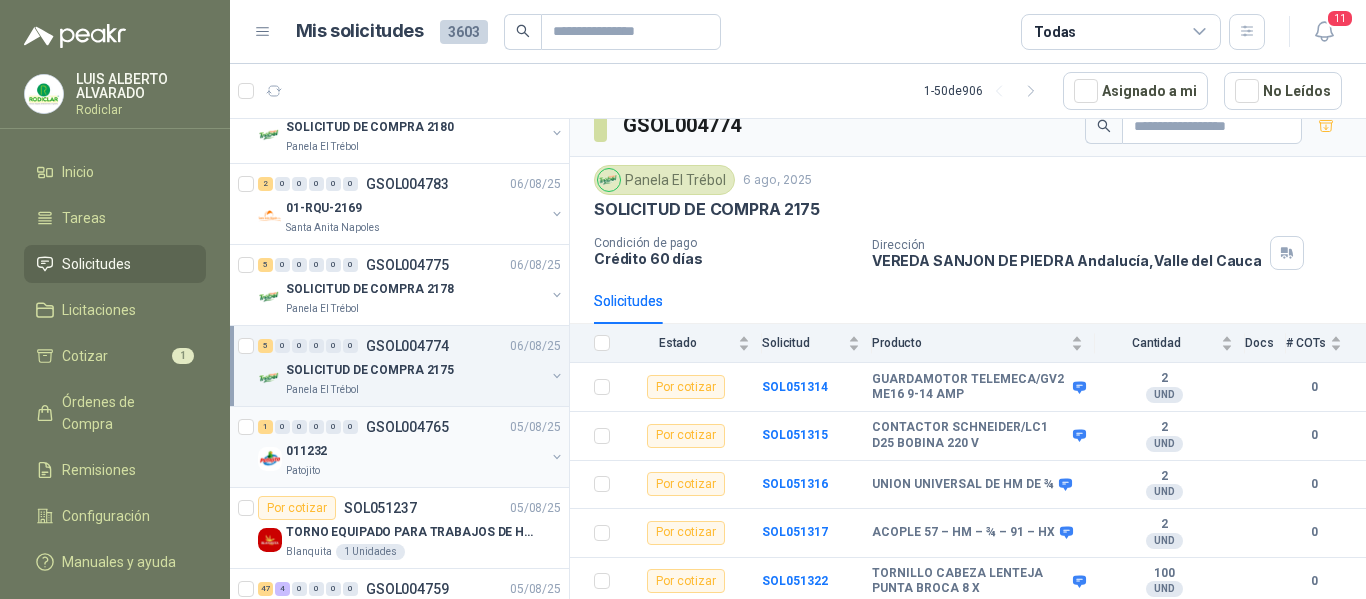 click on "Patojito" at bounding box center (415, 471) 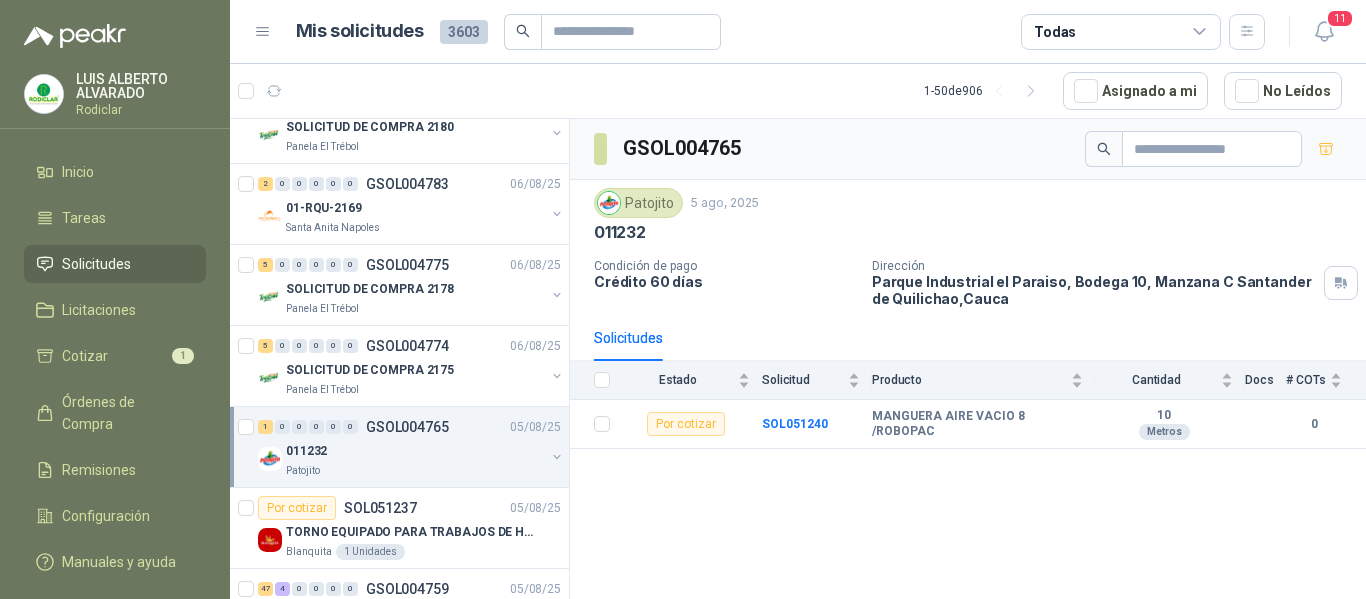scroll, scrollTop: 400, scrollLeft: 0, axis: vertical 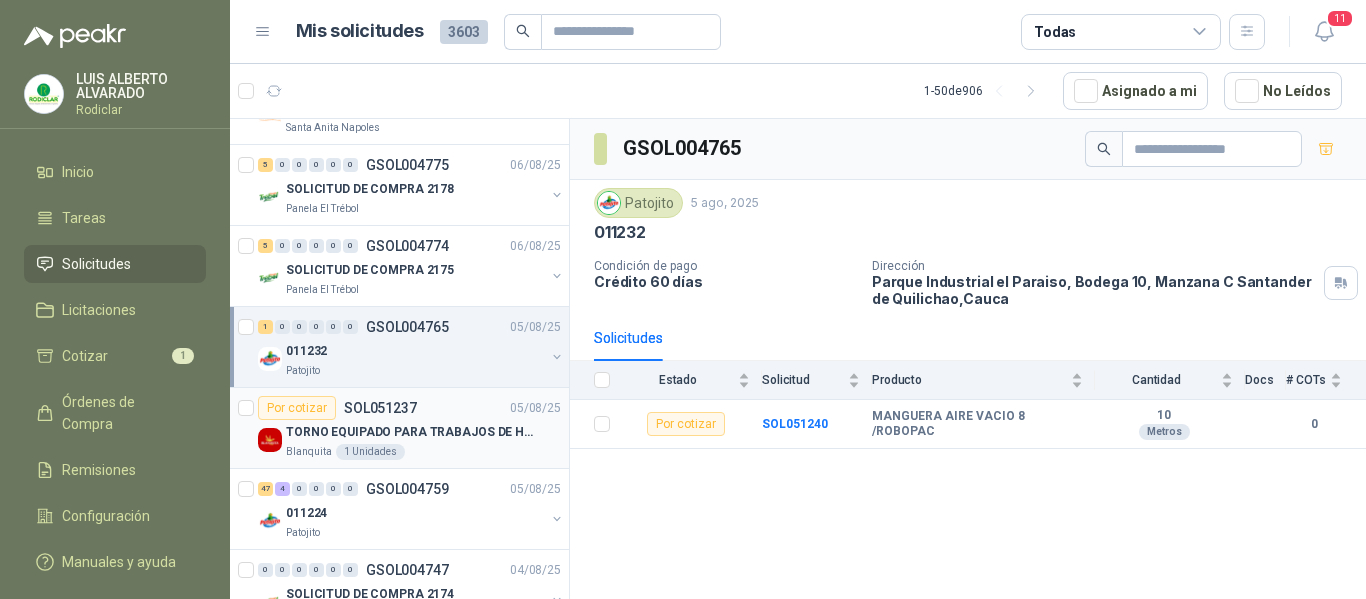 click on "Blanquita 1   Unidades" at bounding box center [423, 452] 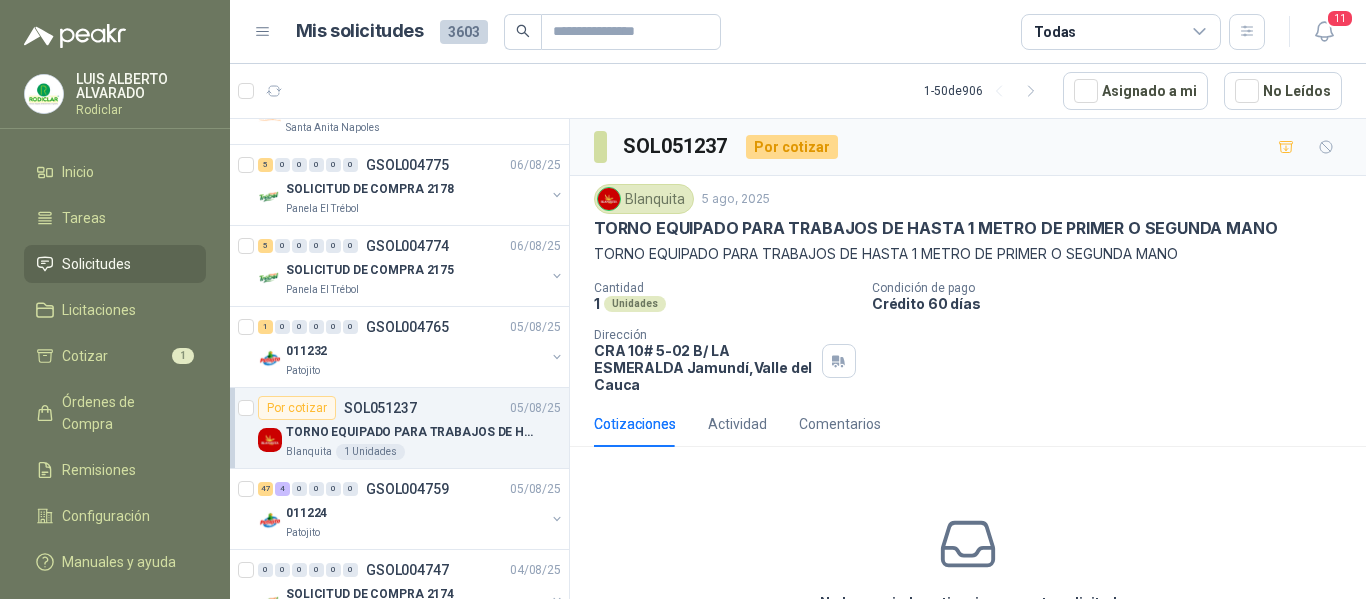 scroll, scrollTop: 500, scrollLeft: 0, axis: vertical 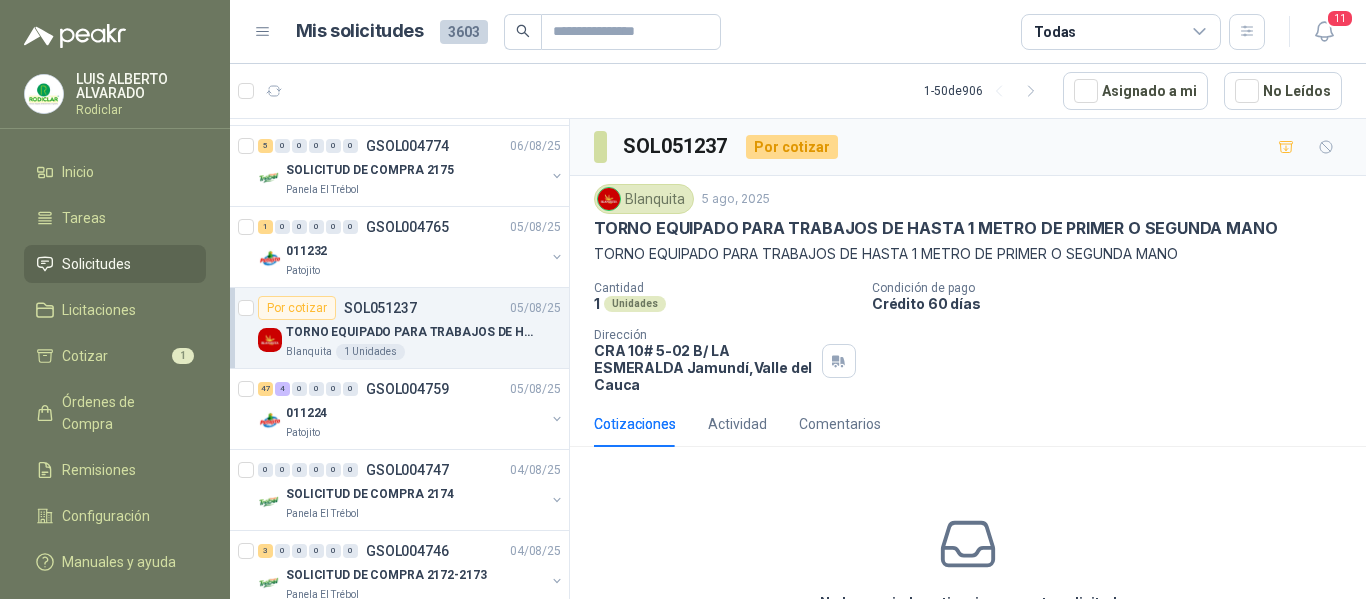 click on "47 4 0 0 0 0 GSOL004759 [DD]/[MM]/[YY] 011224 [PERSON]" at bounding box center [399, 409] 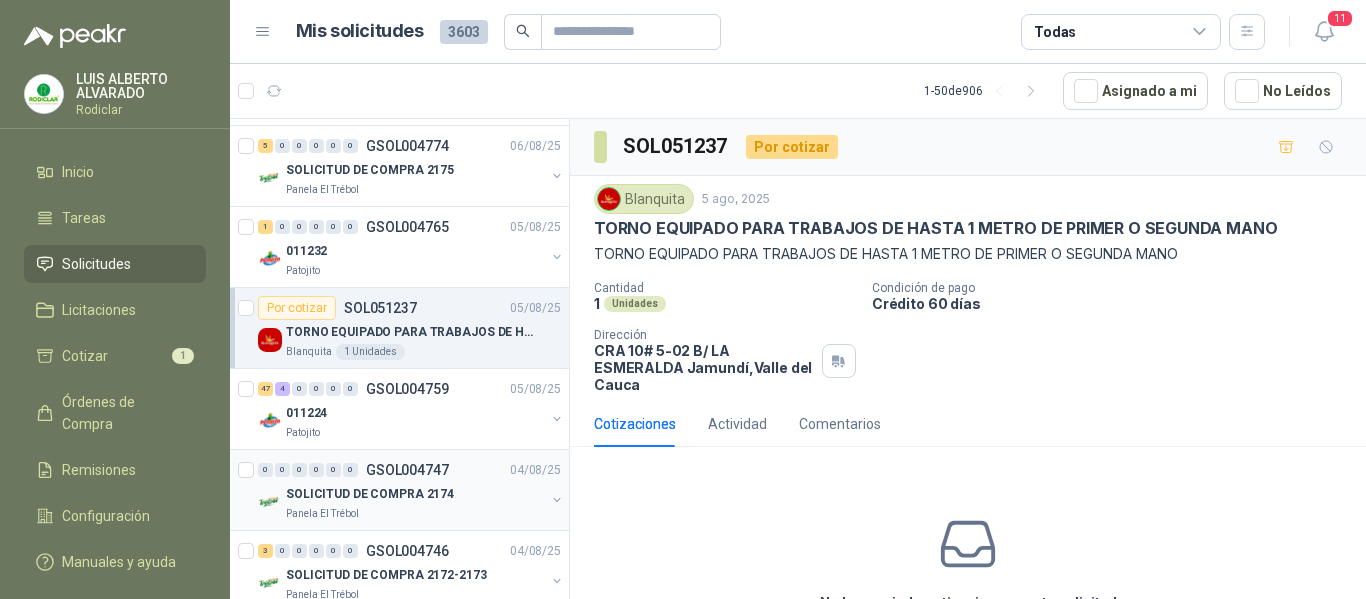 click on "SOLICITUD DE COMPRA 2174" at bounding box center [415, 494] 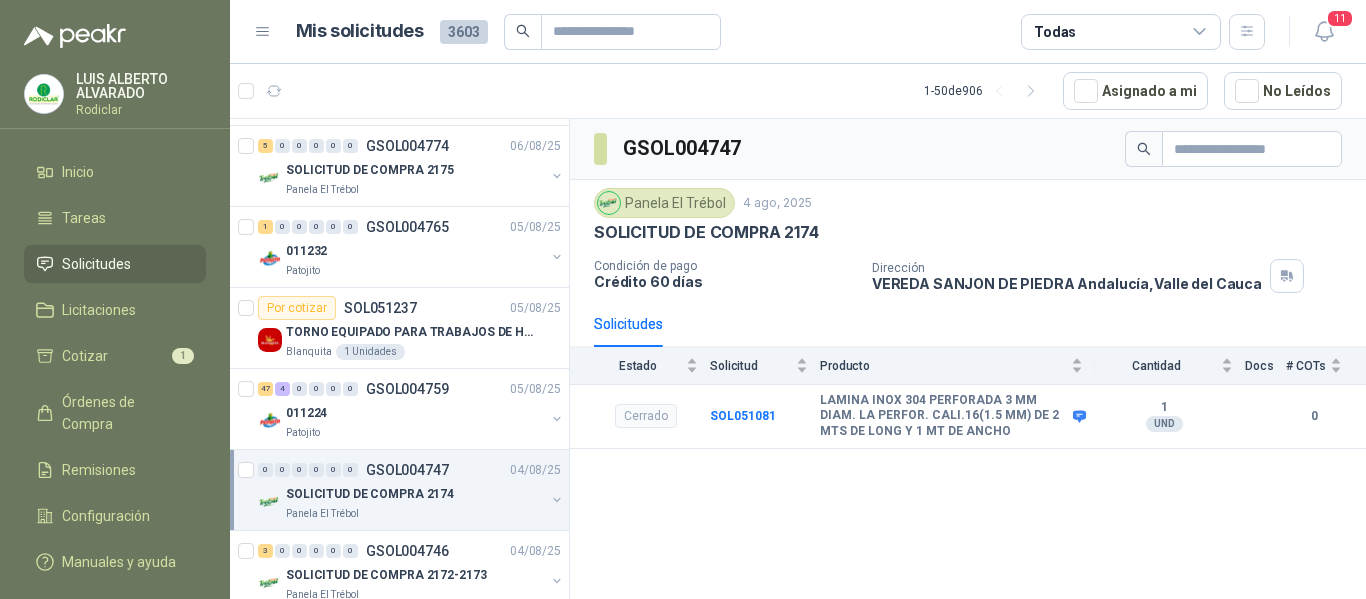click on "SOLICITUD DE COMPRA 2174" at bounding box center (415, 494) 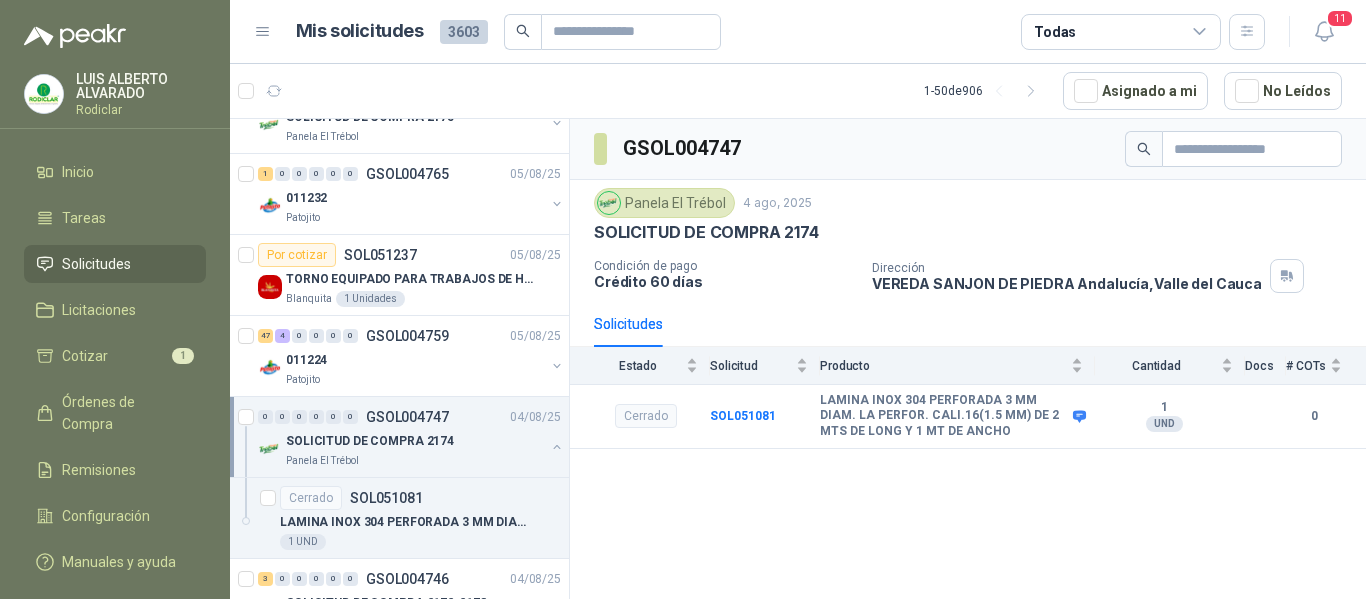 scroll, scrollTop: 600, scrollLeft: 0, axis: vertical 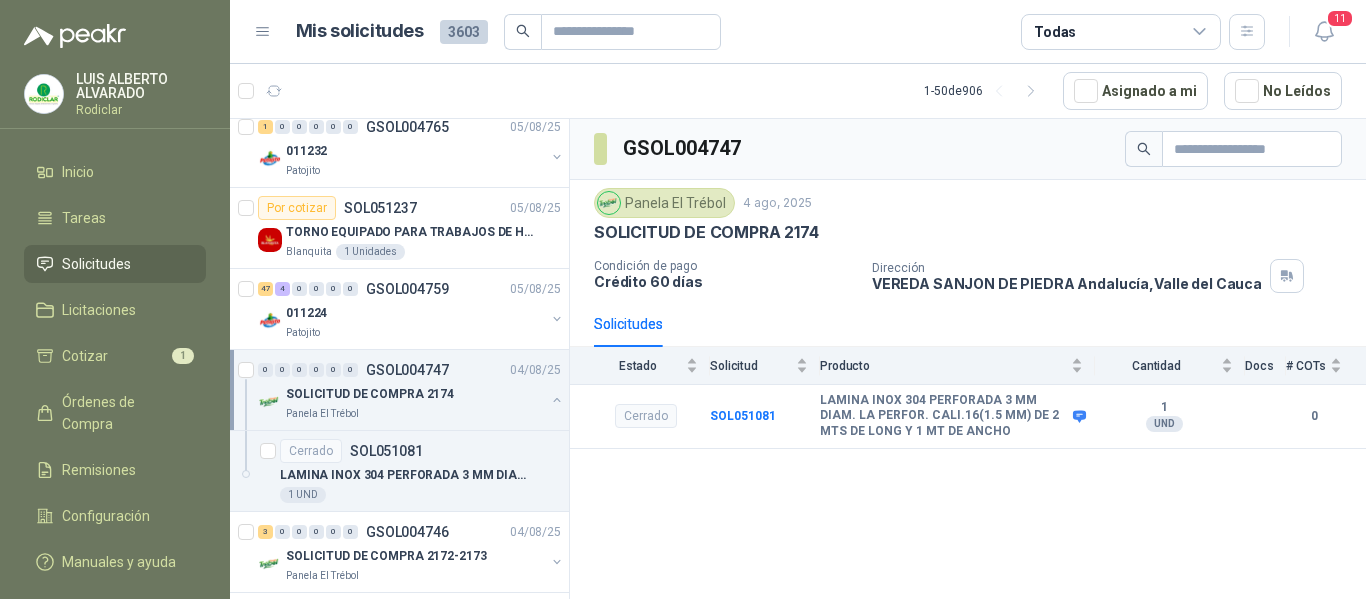 click on "LAMINA INOX 304 PERFORADA  3 MM DIAM. LA PERFOR. CALI.16(1.5 MM) DE 2 MTS DE LONG Y 1 MT DE ANCHO" at bounding box center [404, 475] 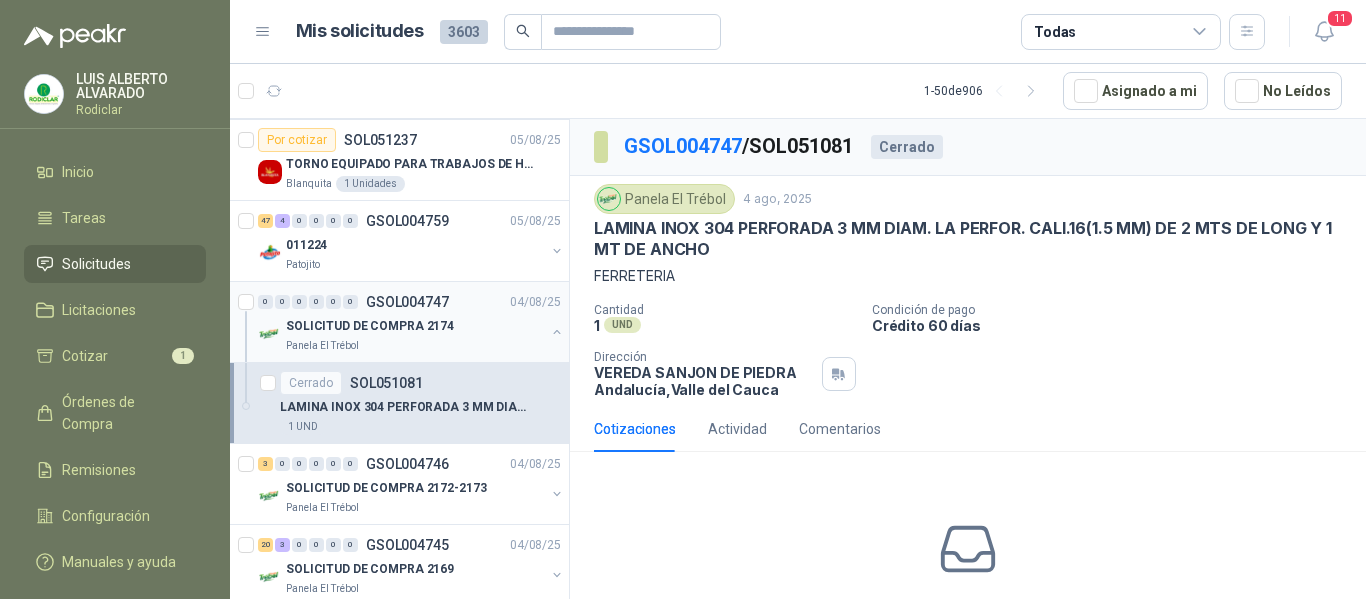 scroll, scrollTop: 700, scrollLeft: 0, axis: vertical 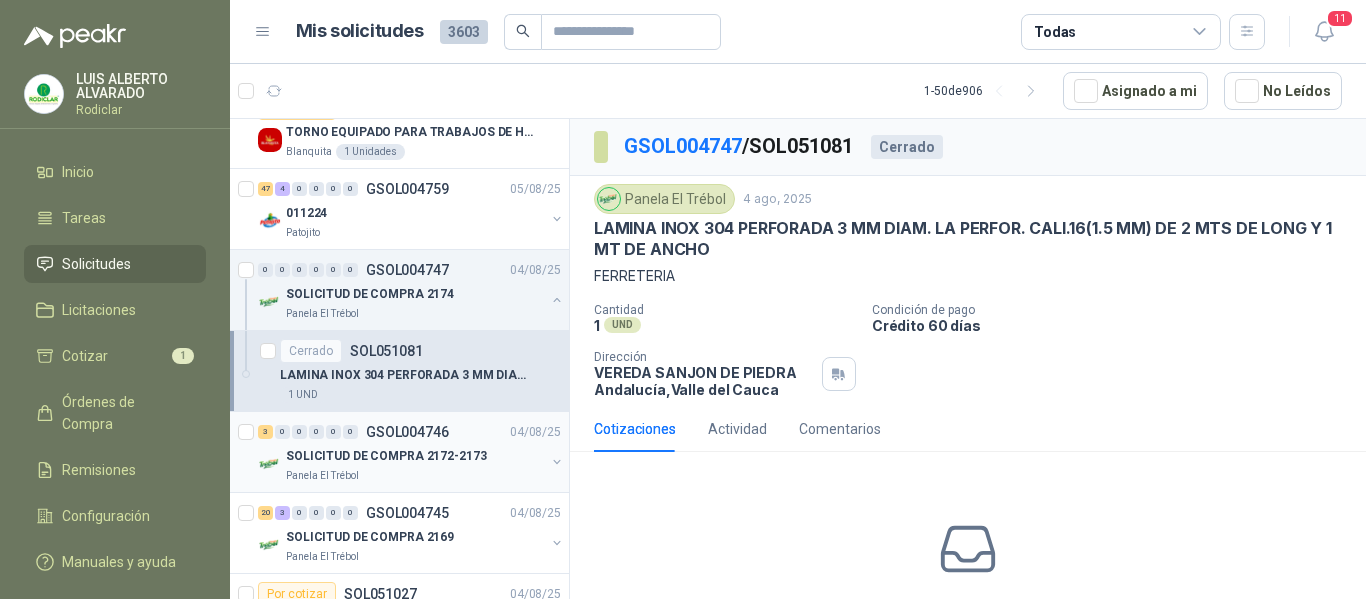 click on "Panela El Trébol" at bounding box center [415, 476] 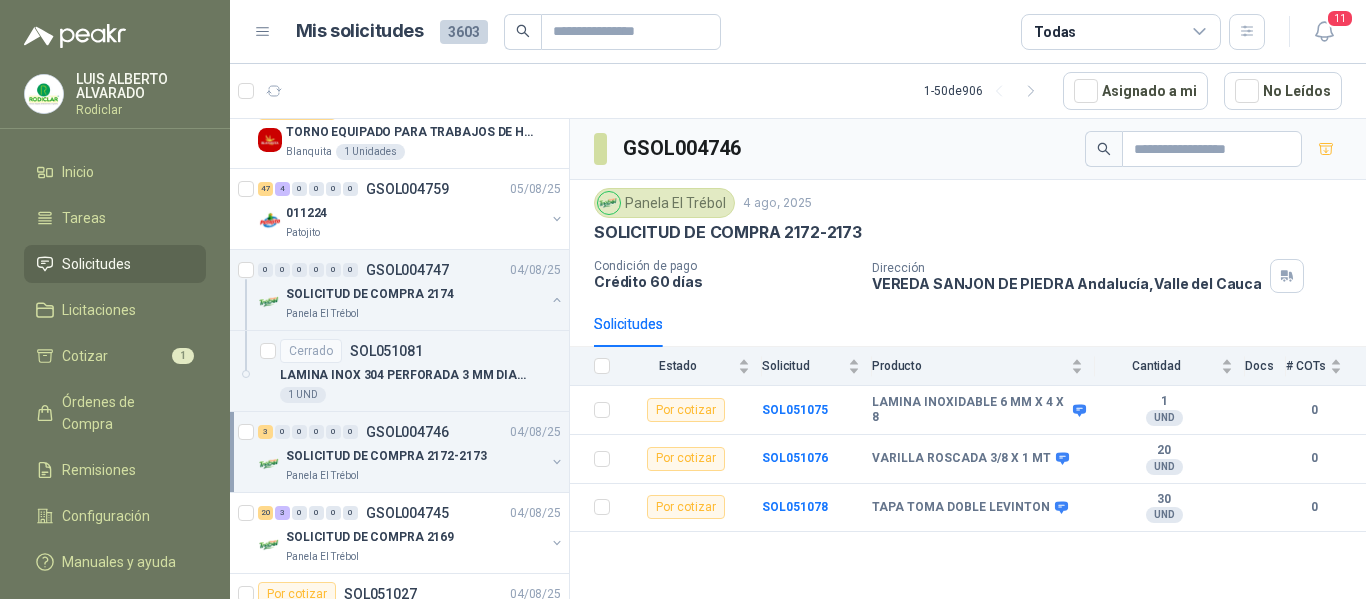 scroll, scrollTop: 800, scrollLeft: 0, axis: vertical 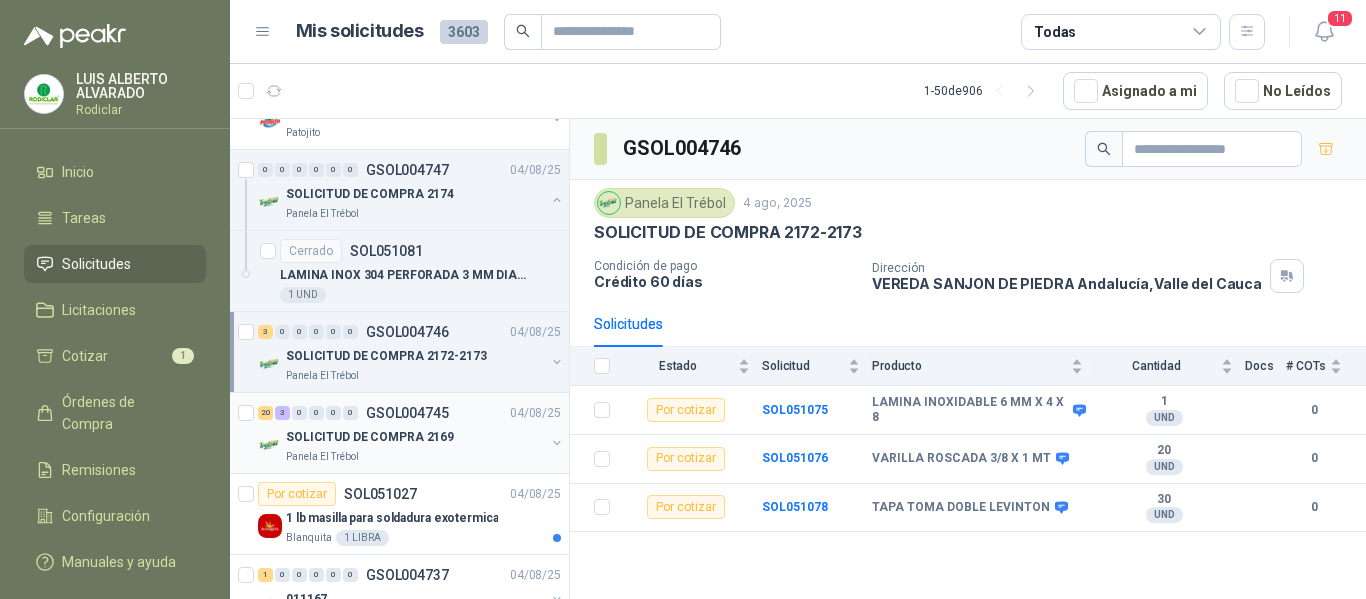 click on "SOLICITUD DE COMPRA 2169" at bounding box center (415, 437) 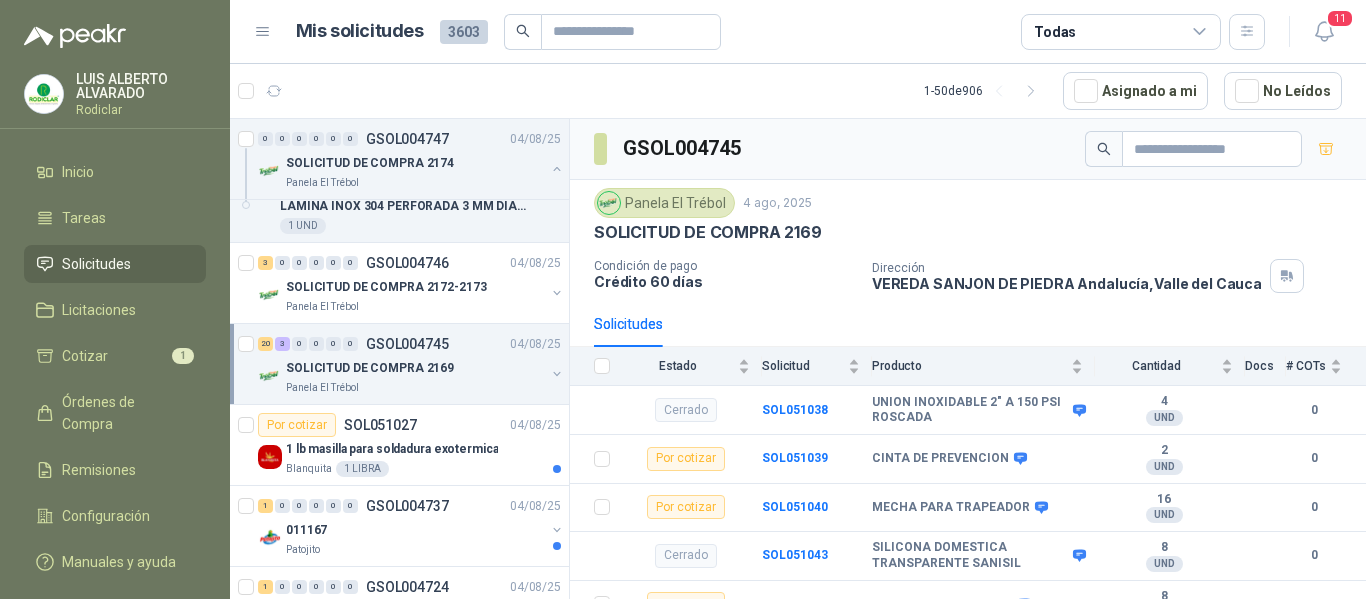 scroll, scrollTop: 900, scrollLeft: 0, axis: vertical 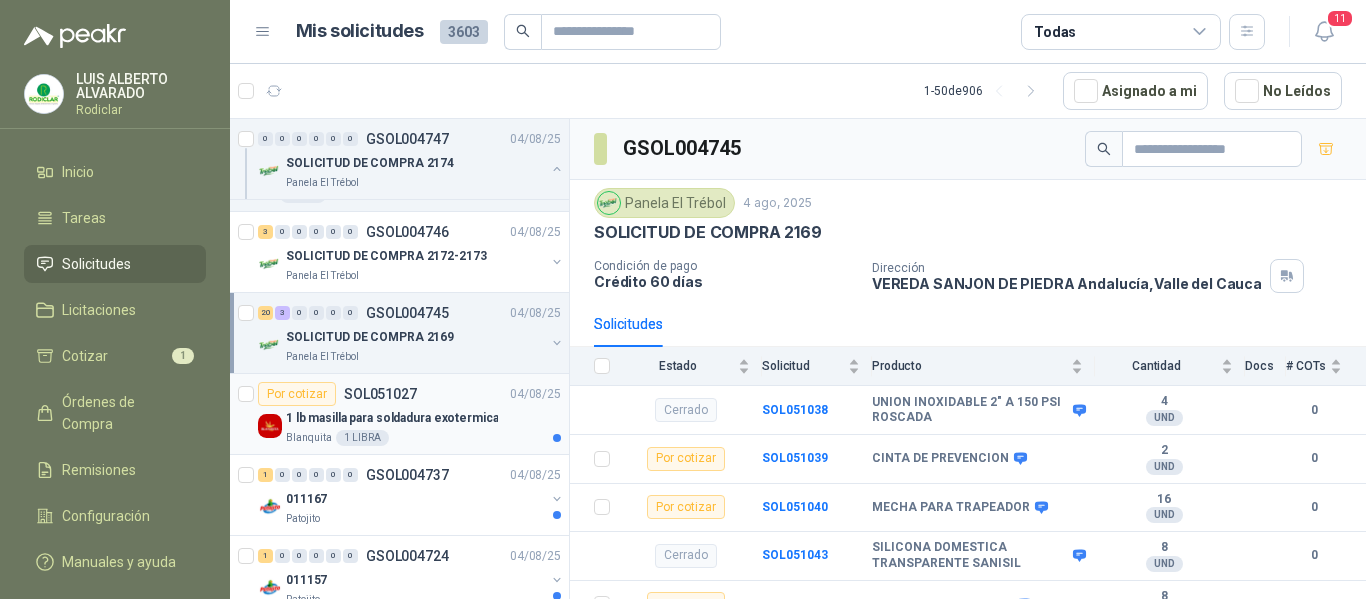 click on "Blanquita 1   LIBRA" at bounding box center [423, 438] 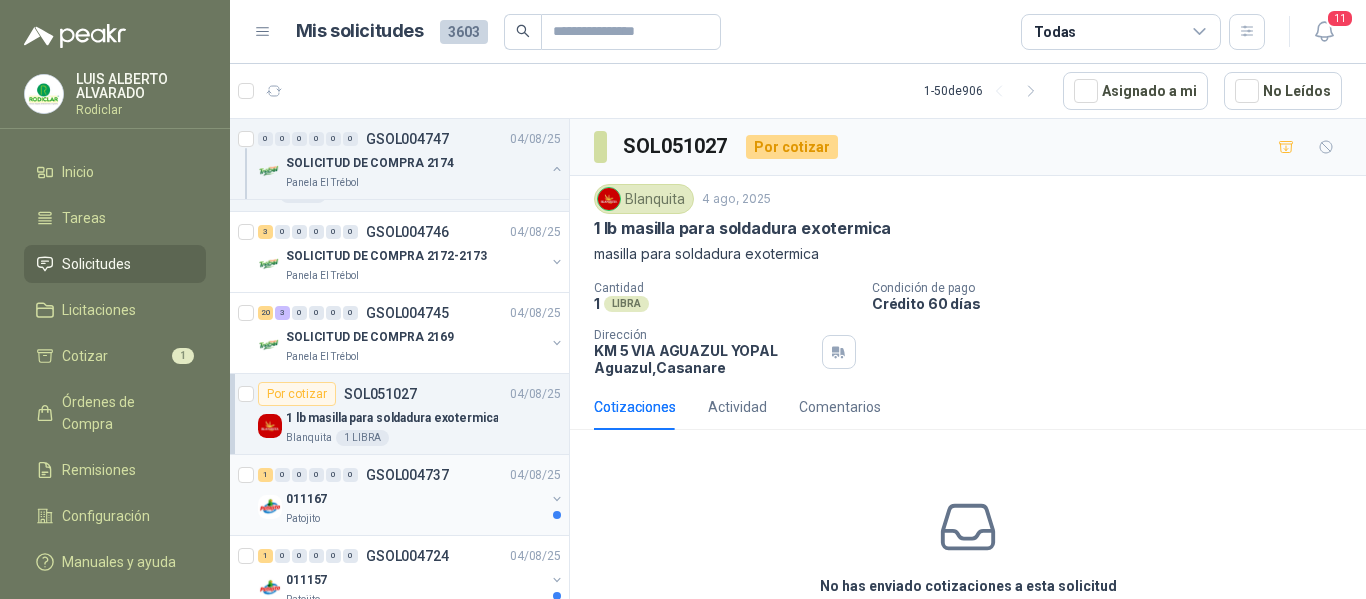 click on "011167" at bounding box center [415, 499] 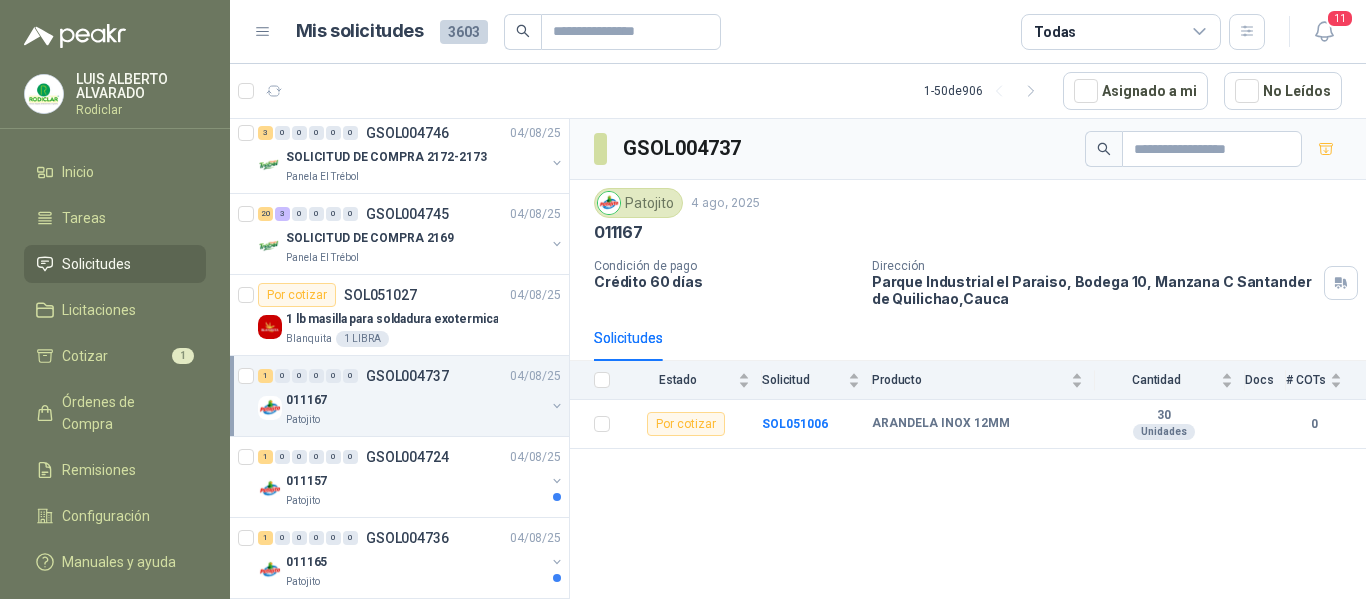 scroll, scrollTop: 1000, scrollLeft: 0, axis: vertical 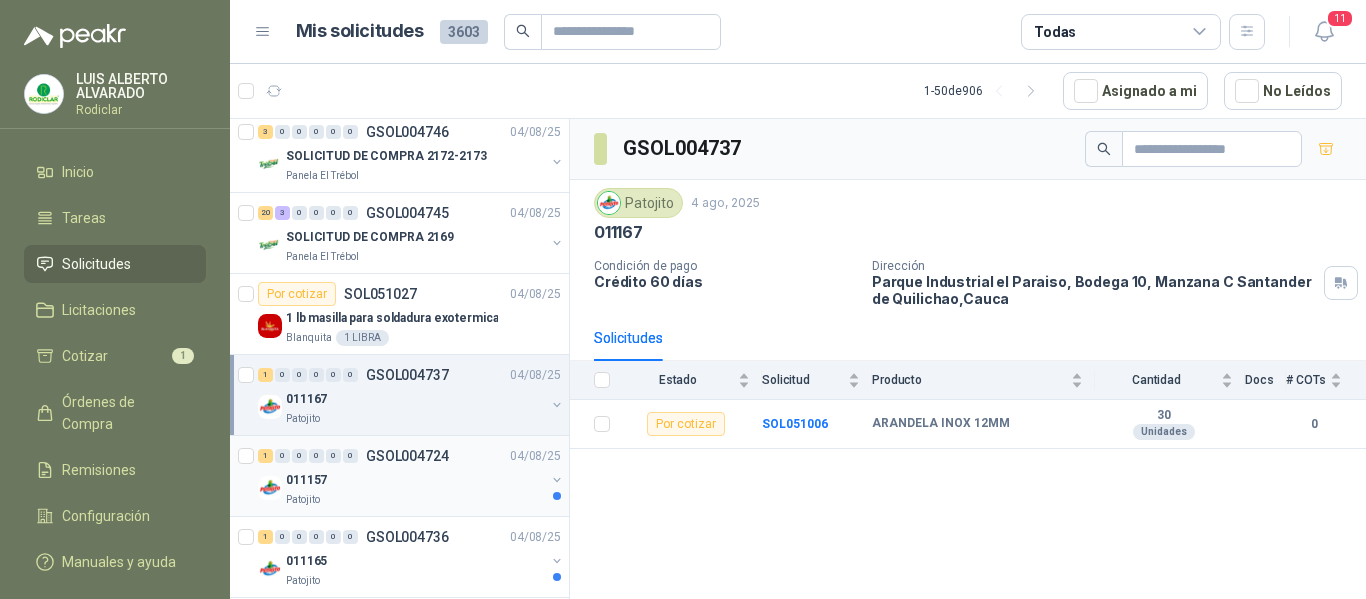 click on "Patojito" at bounding box center [415, 500] 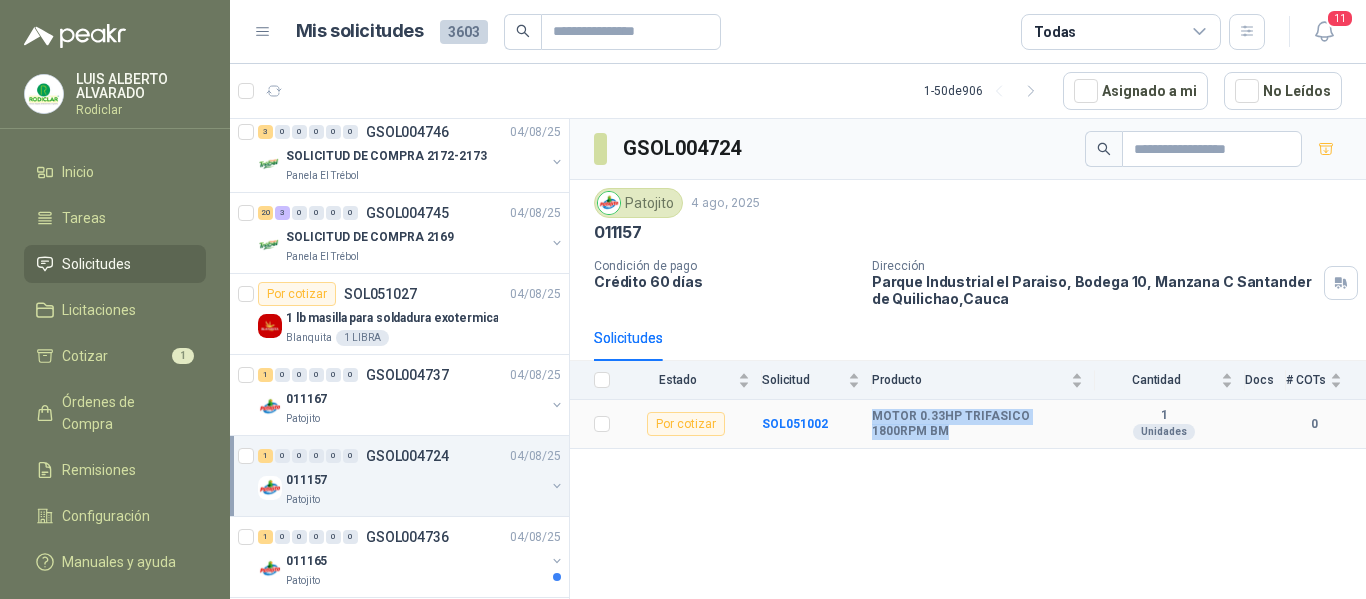 drag, startPoint x: 874, startPoint y: 416, endPoint x: 934, endPoint y: 429, distance: 61.39218 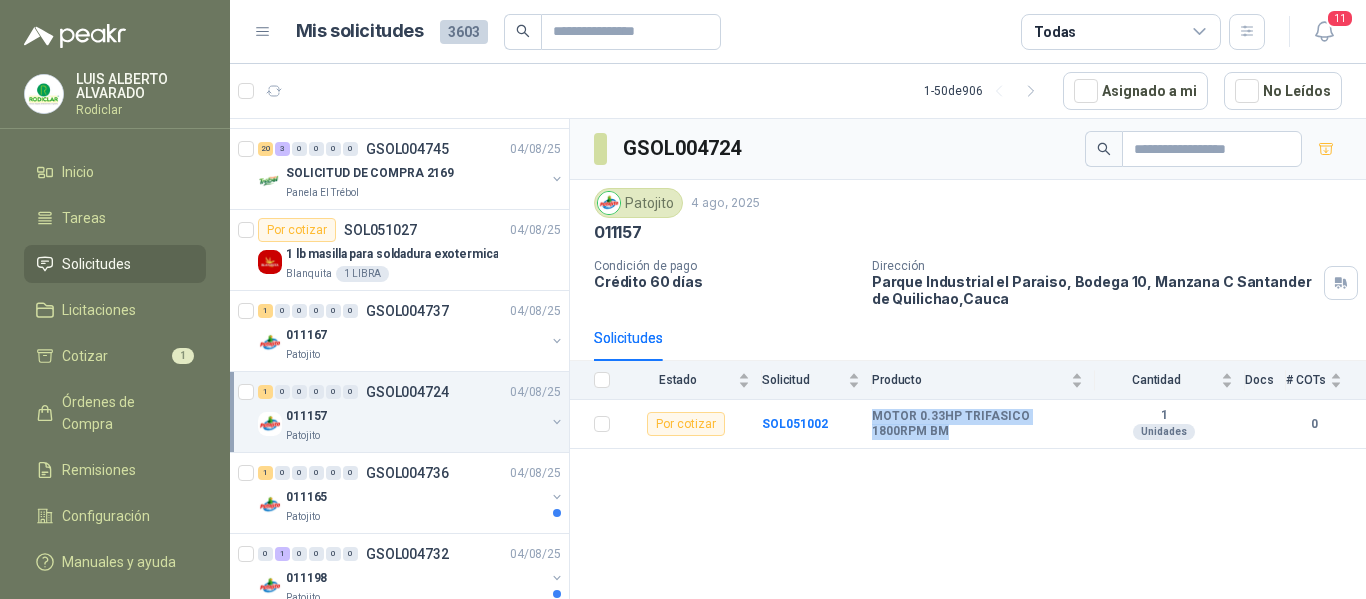 scroll, scrollTop: 1100, scrollLeft: 0, axis: vertical 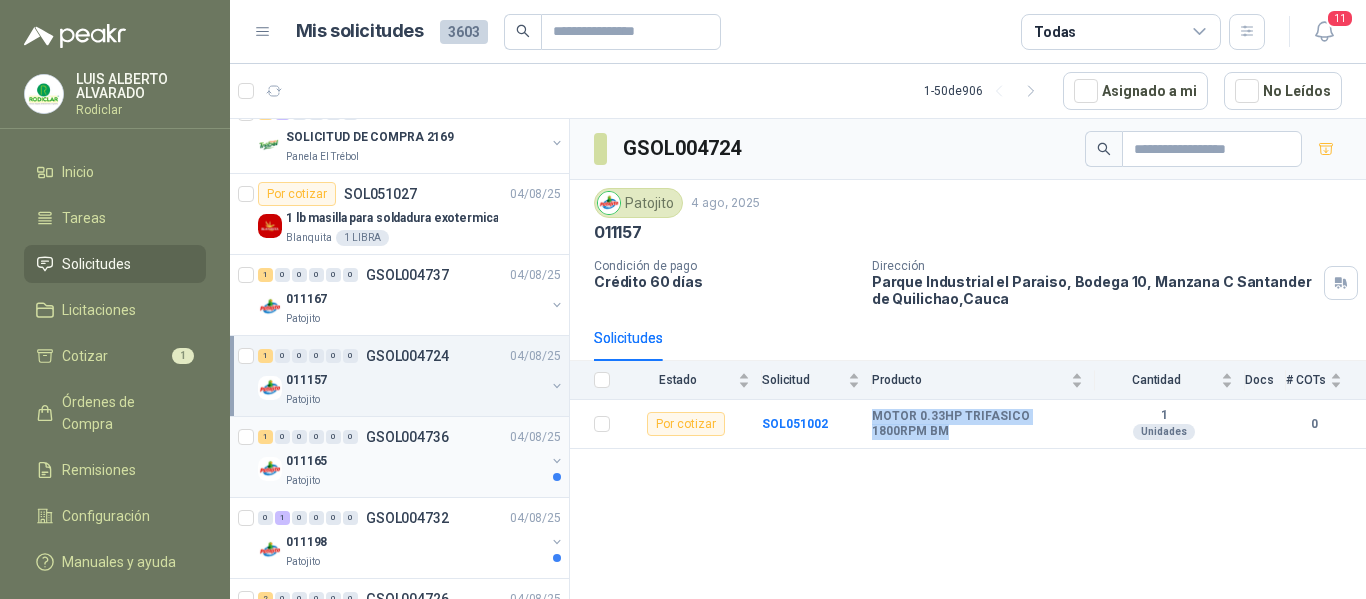 click on "Patojito" at bounding box center (415, 481) 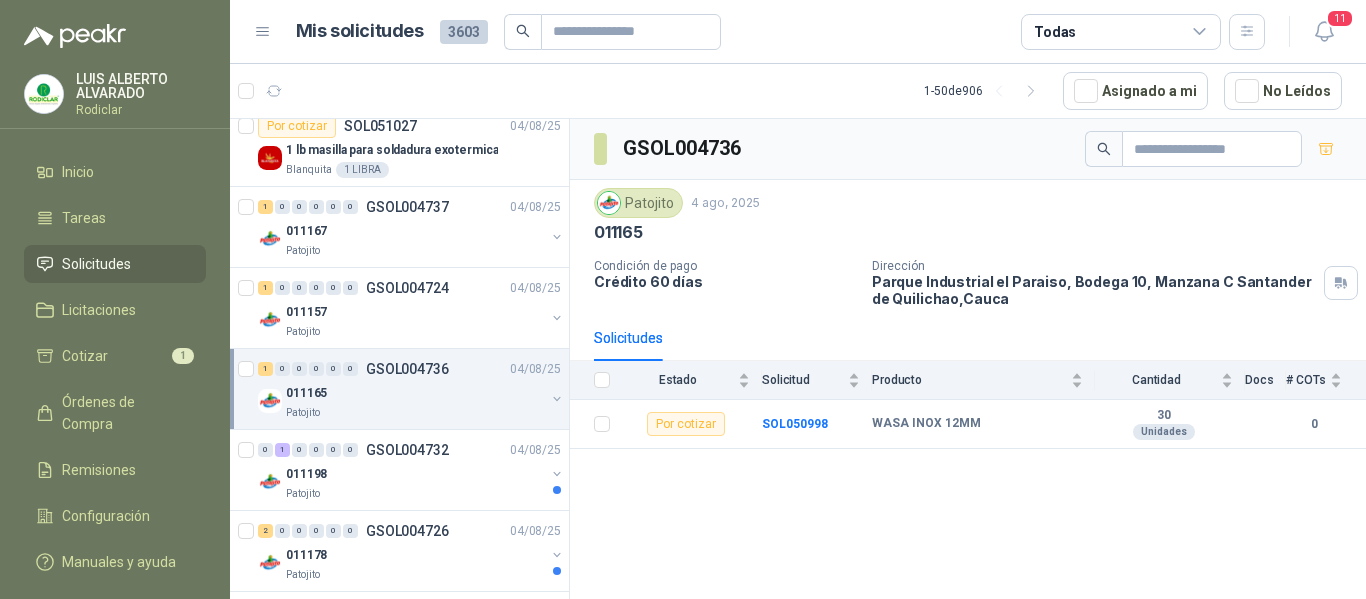 scroll, scrollTop: 1200, scrollLeft: 0, axis: vertical 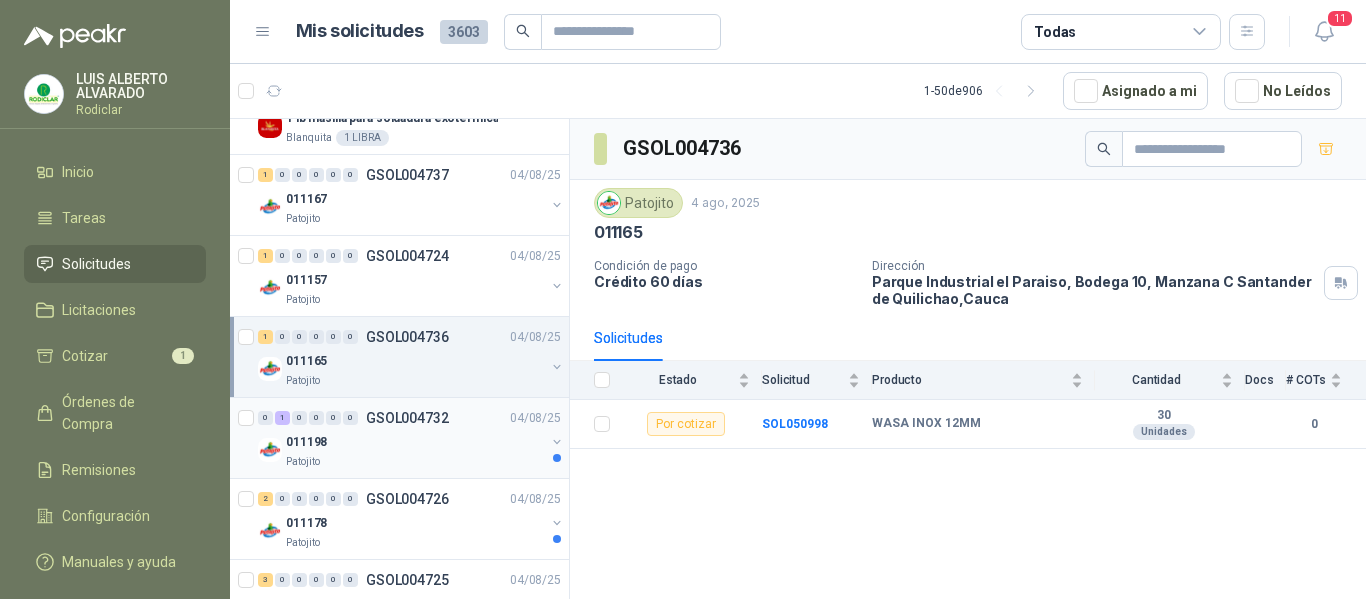 click on "011198" at bounding box center (415, 442) 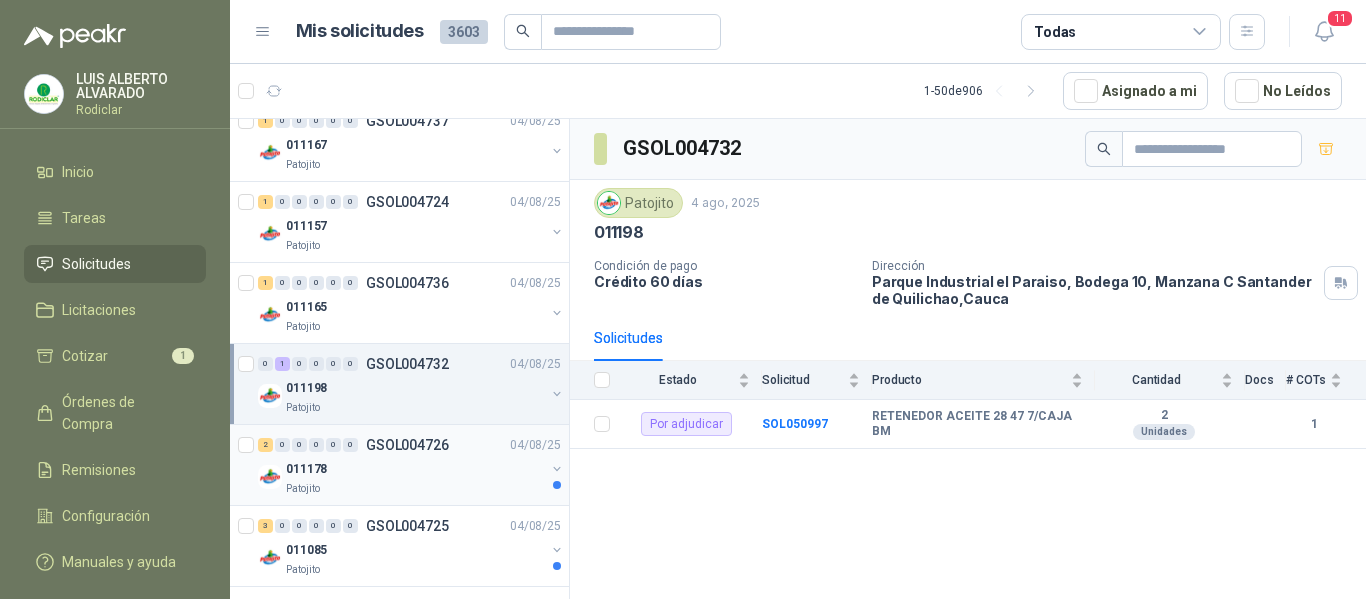 scroll, scrollTop: 1300, scrollLeft: 0, axis: vertical 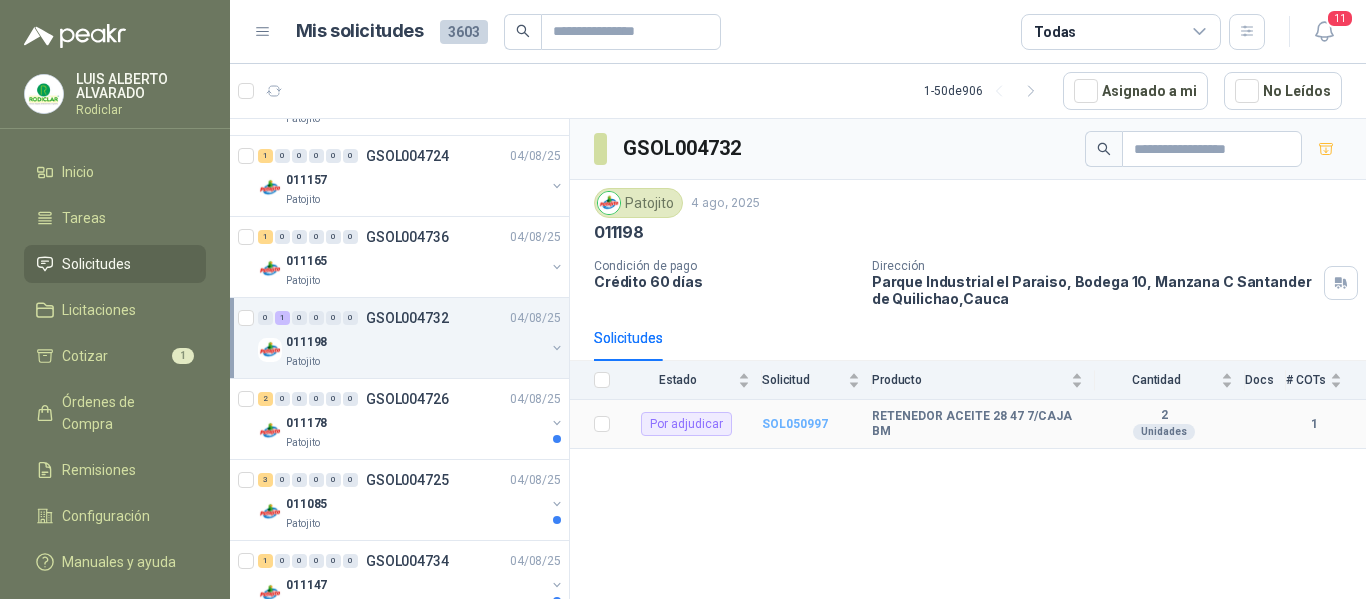 click on "SOL050997" at bounding box center [795, 424] 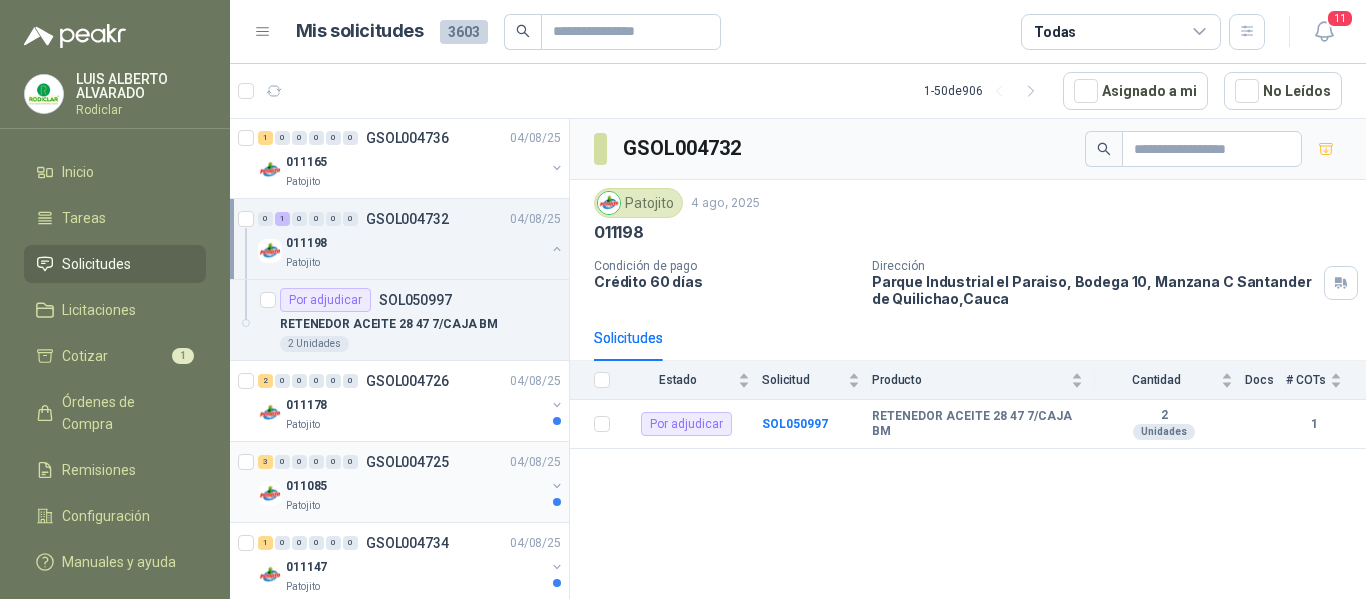 scroll, scrollTop: 1400, scrollLeft: 0, axis: vertical 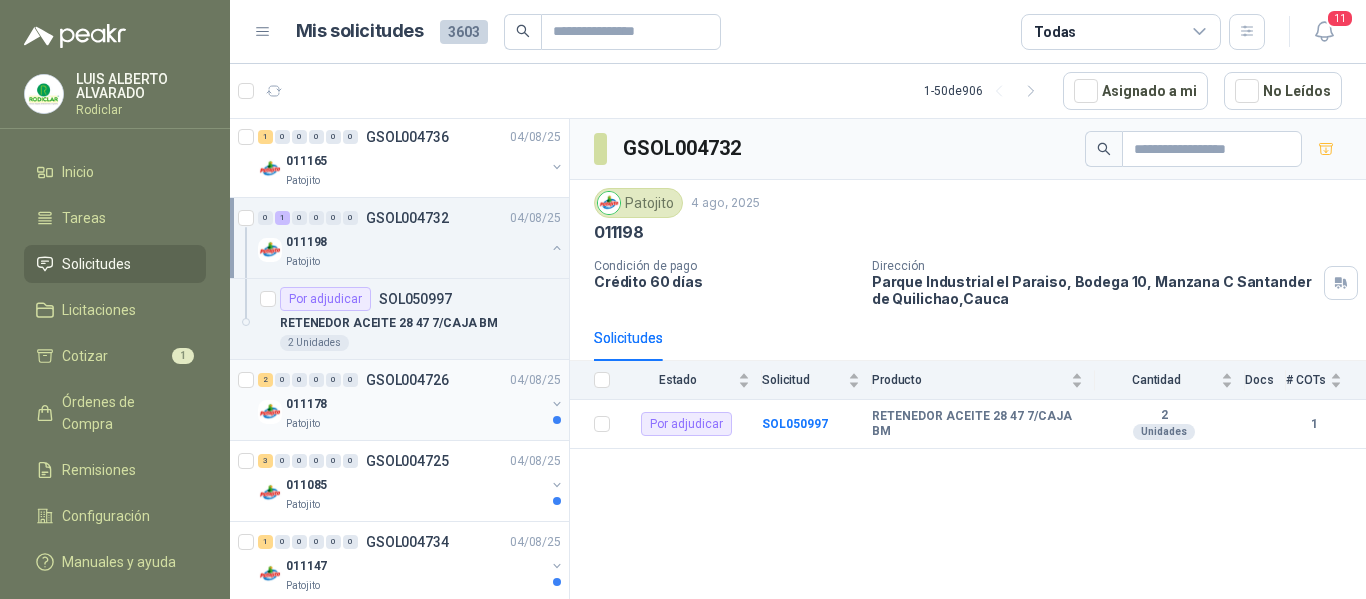 click on "Patojito" at bounding box center (415, 424) 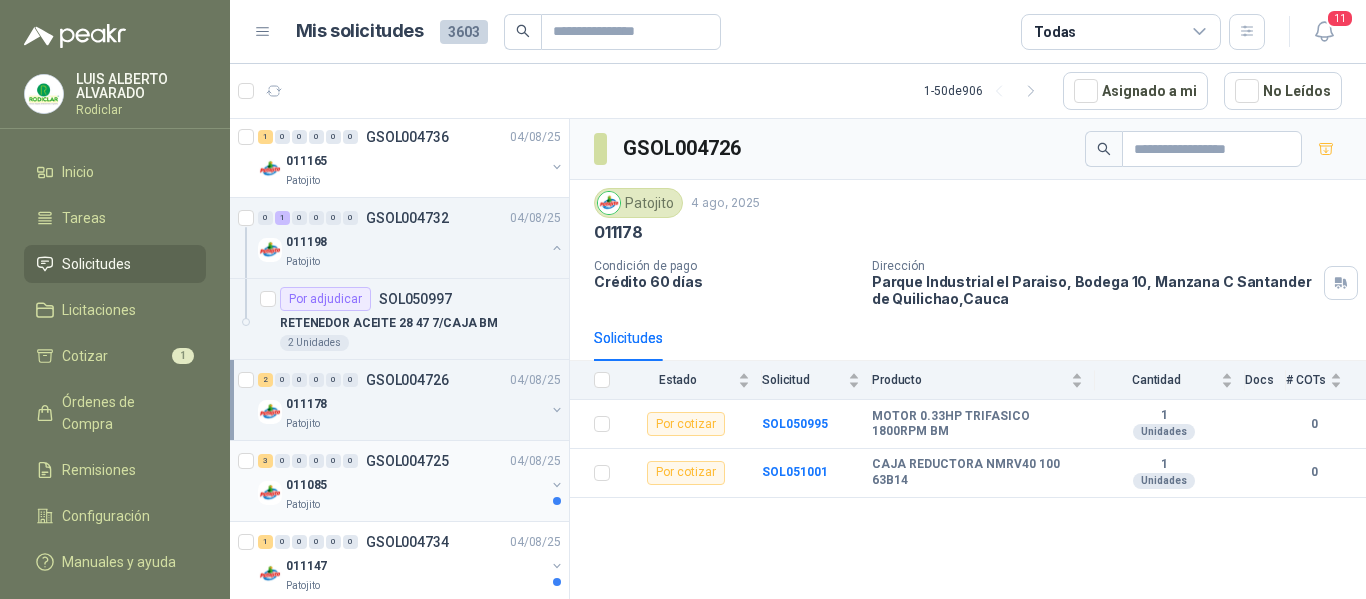 click on "011085" at bounding box center [415, 485] 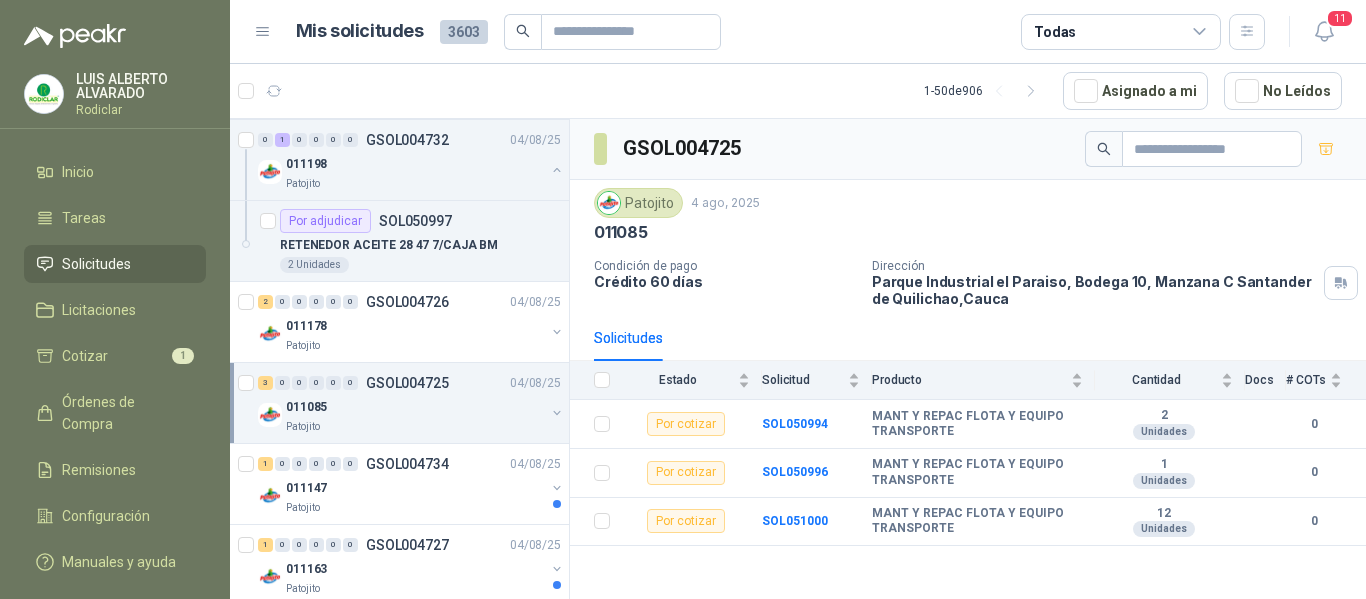 scroll, scrollTop: 1500, scrollLeft: 0, axis: vertical 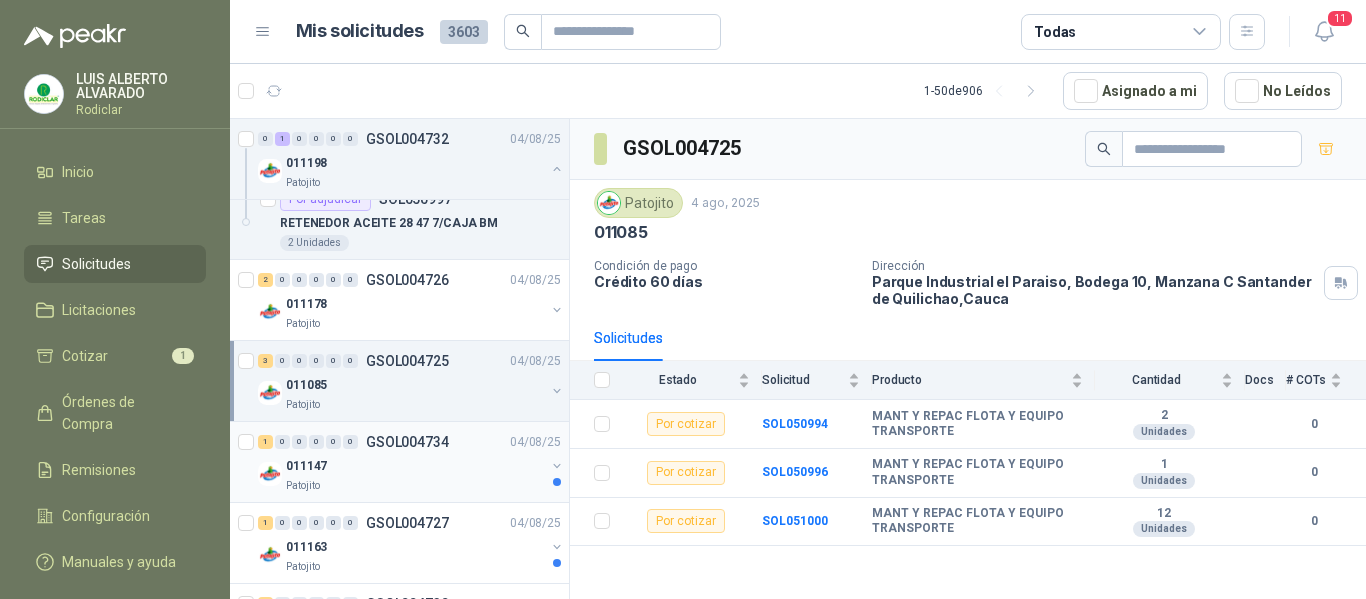click on "011147" at bounding box center (415, 466) 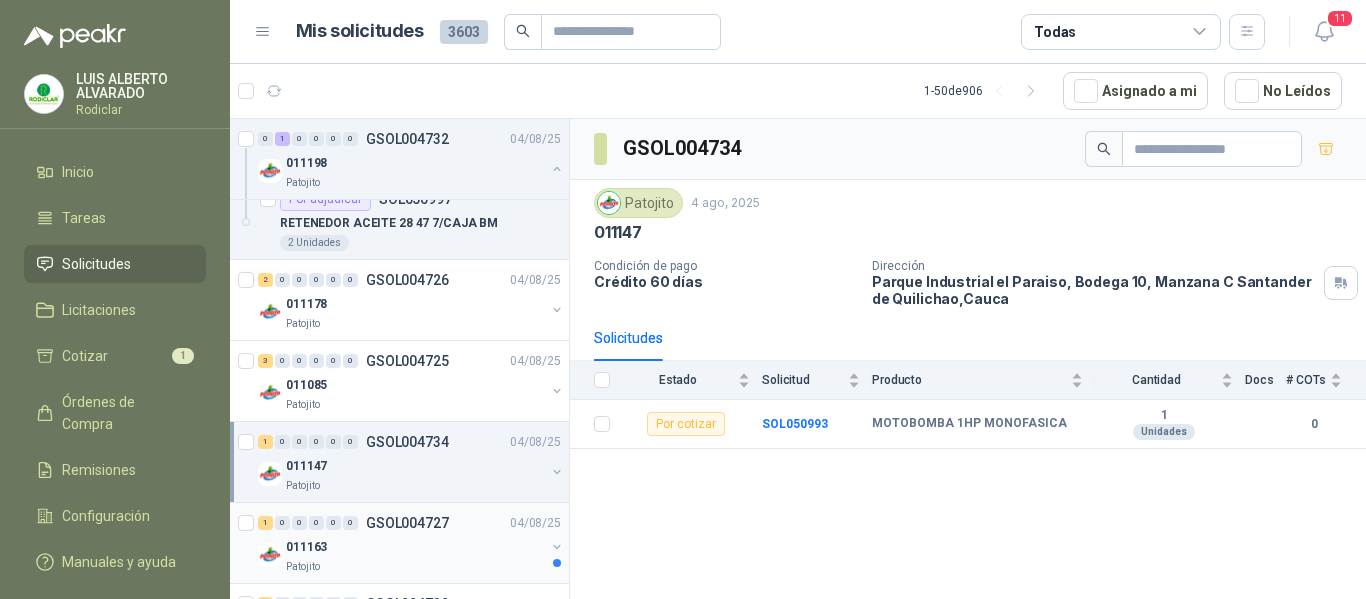 click on "011163" at bounding box center [415, 547] 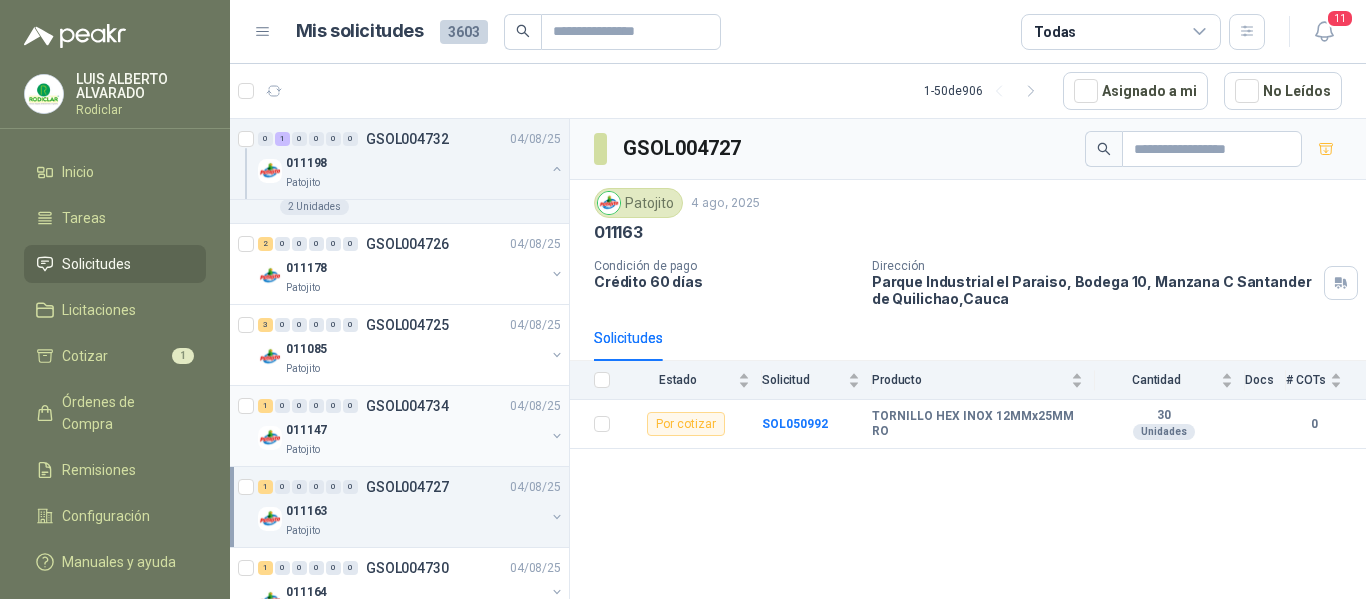 scroll, scrollTop: 1600, scrollLeft: 0, axis: vertical 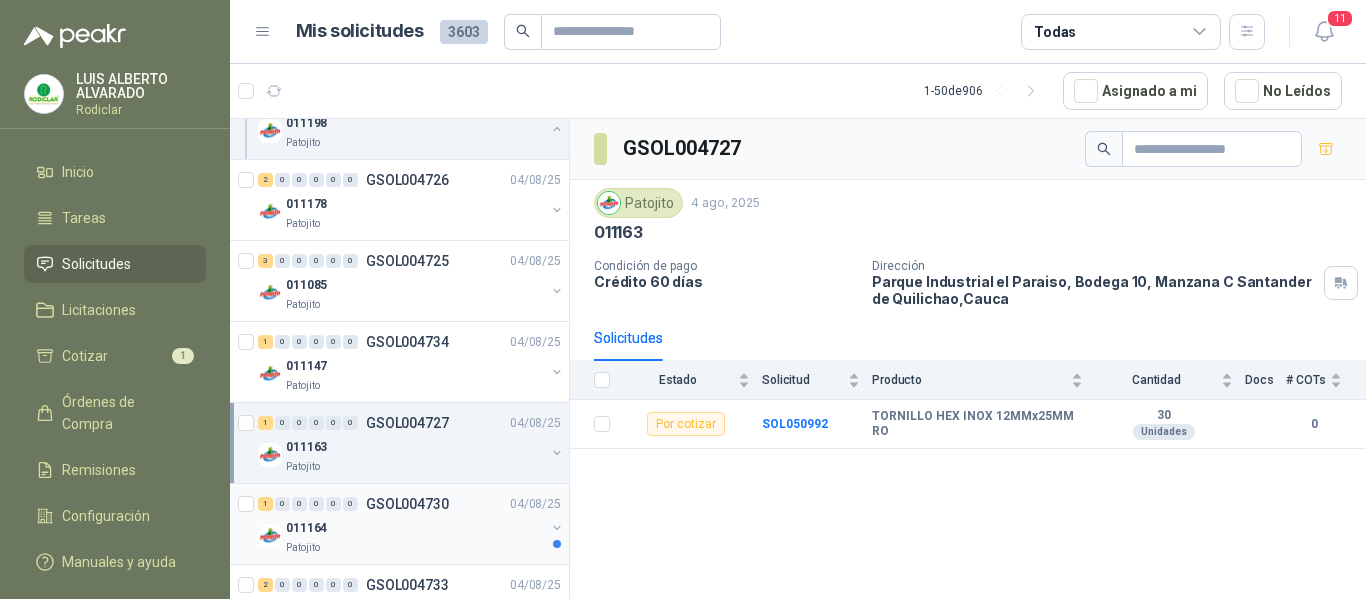 click on "011164" at bounding box center (415, 528) 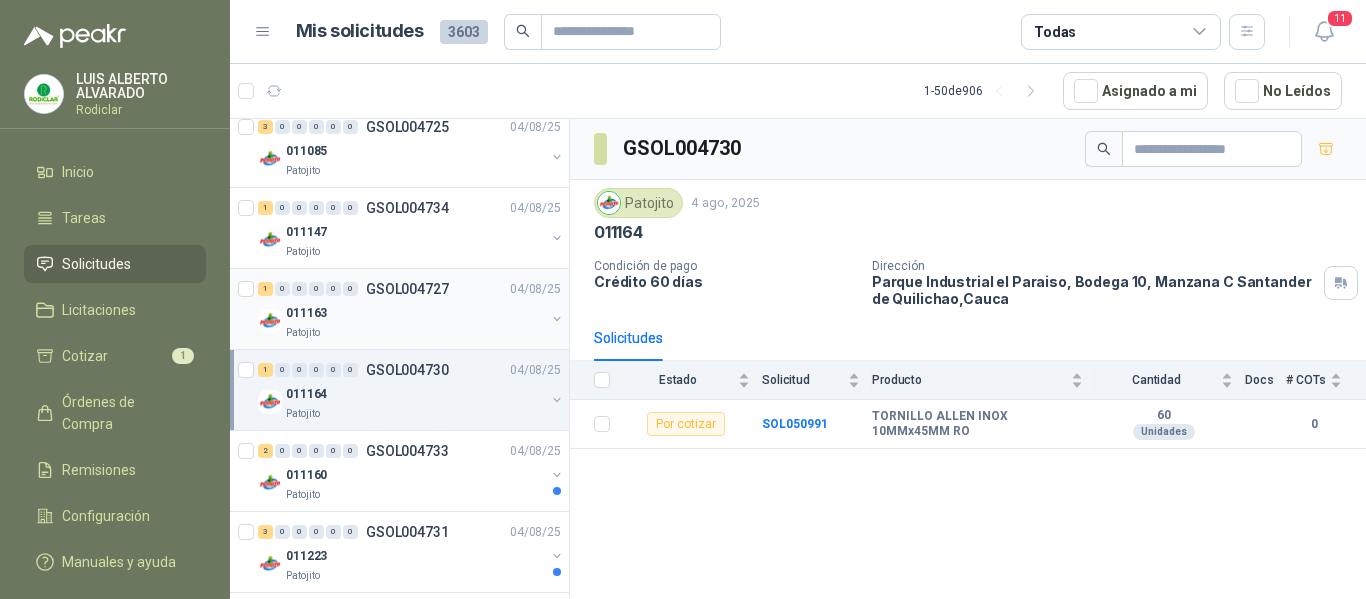 scroll, scrollTop: 1800, scrollLeft: 0, axis: vertical 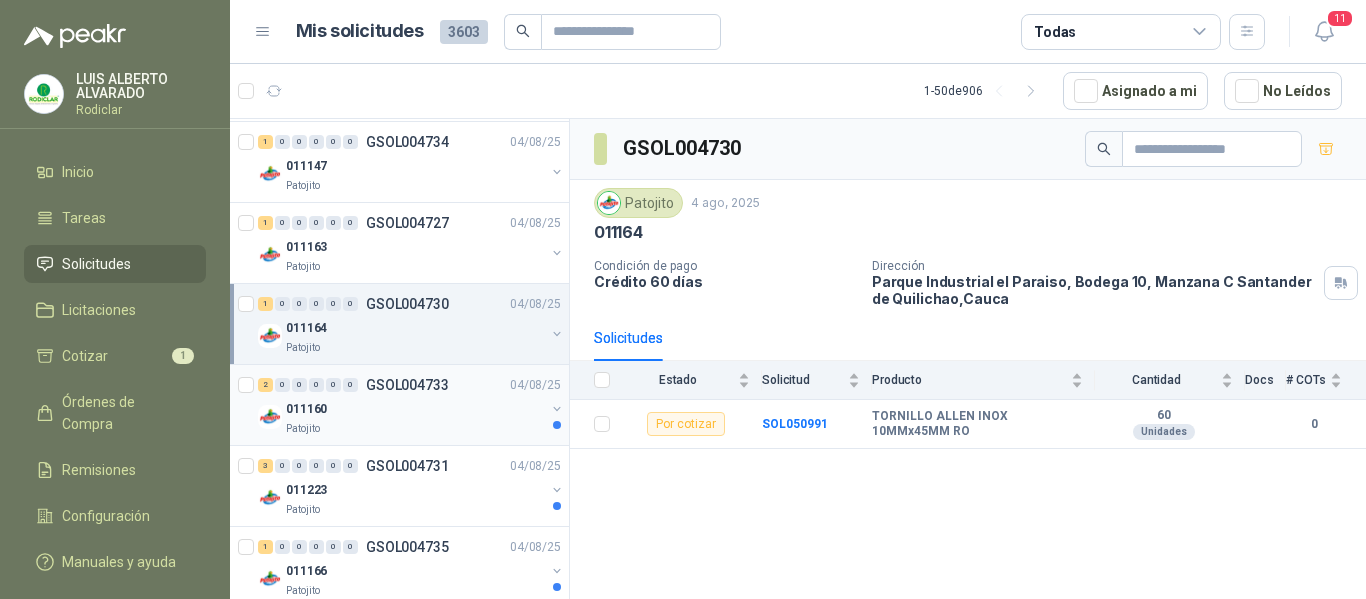 click on "Patojito" at bounding box center [415, 429] 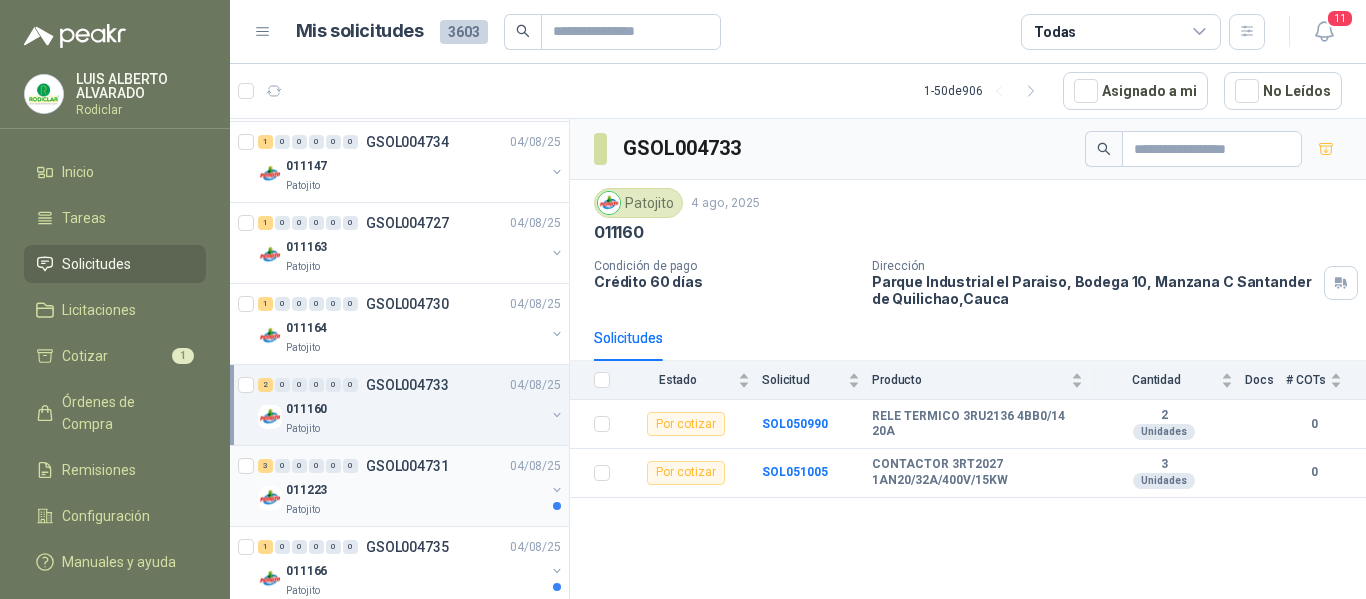 click on "011223" at bounding box center [415, 490] 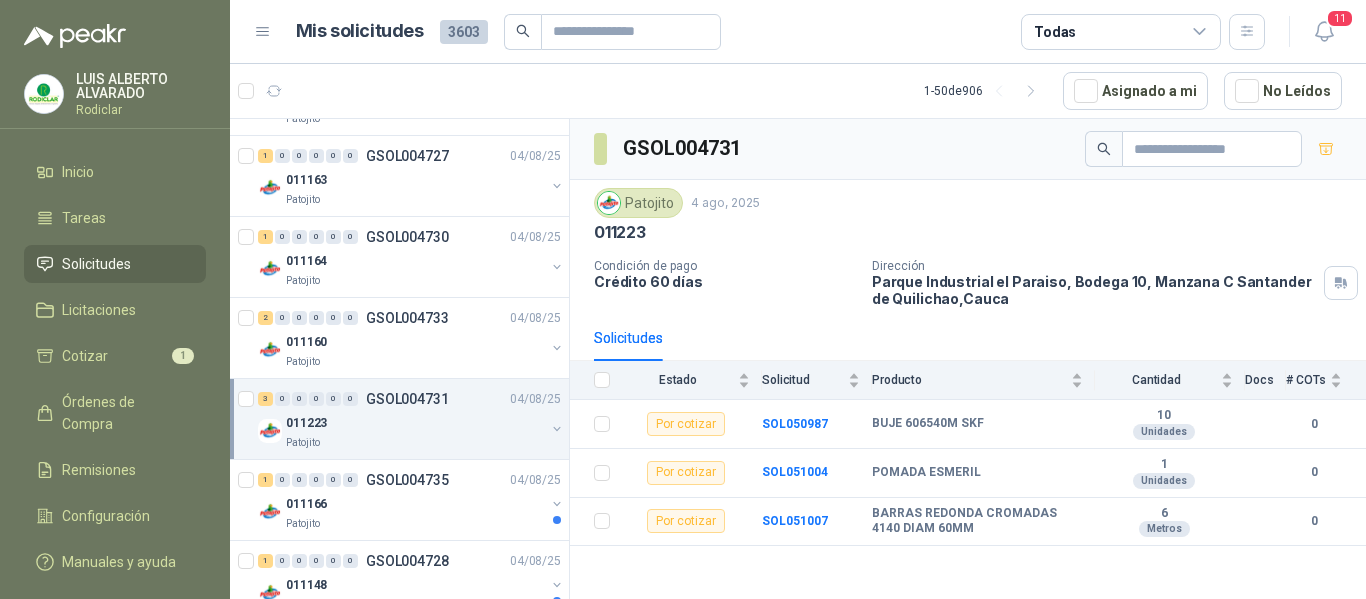 scroll, scrollTop: 1900, scrollLeft: 0, axis: vertical 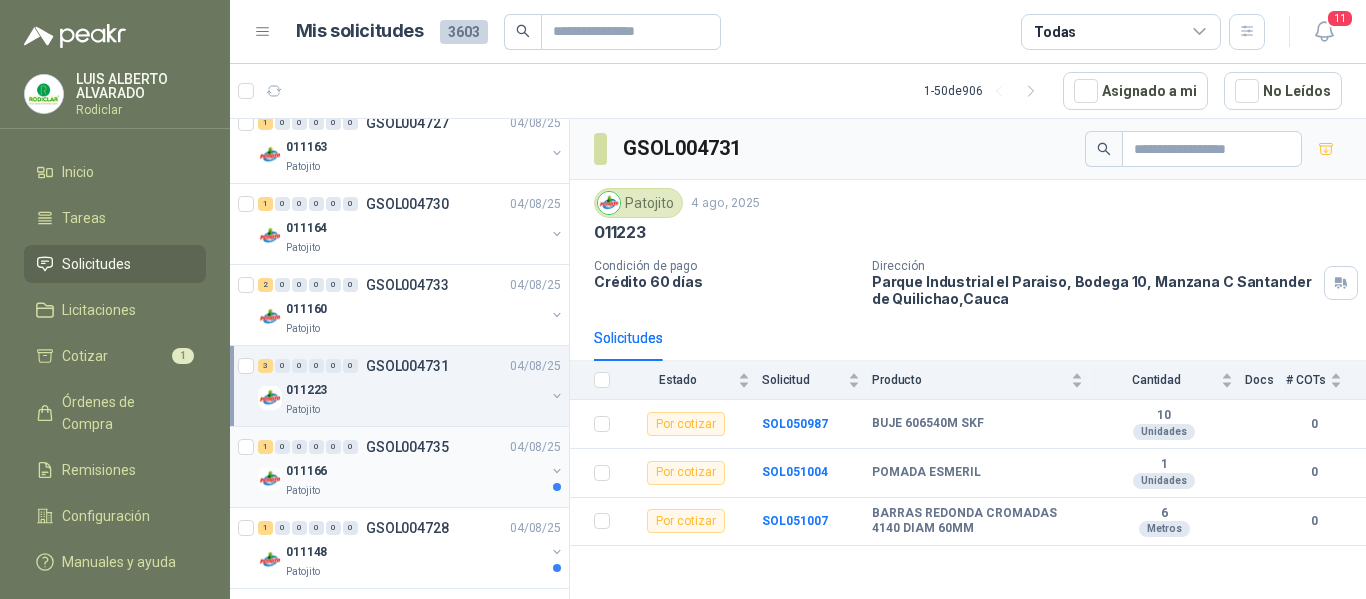 click on "Patojito" at bounding box center (415, 491) 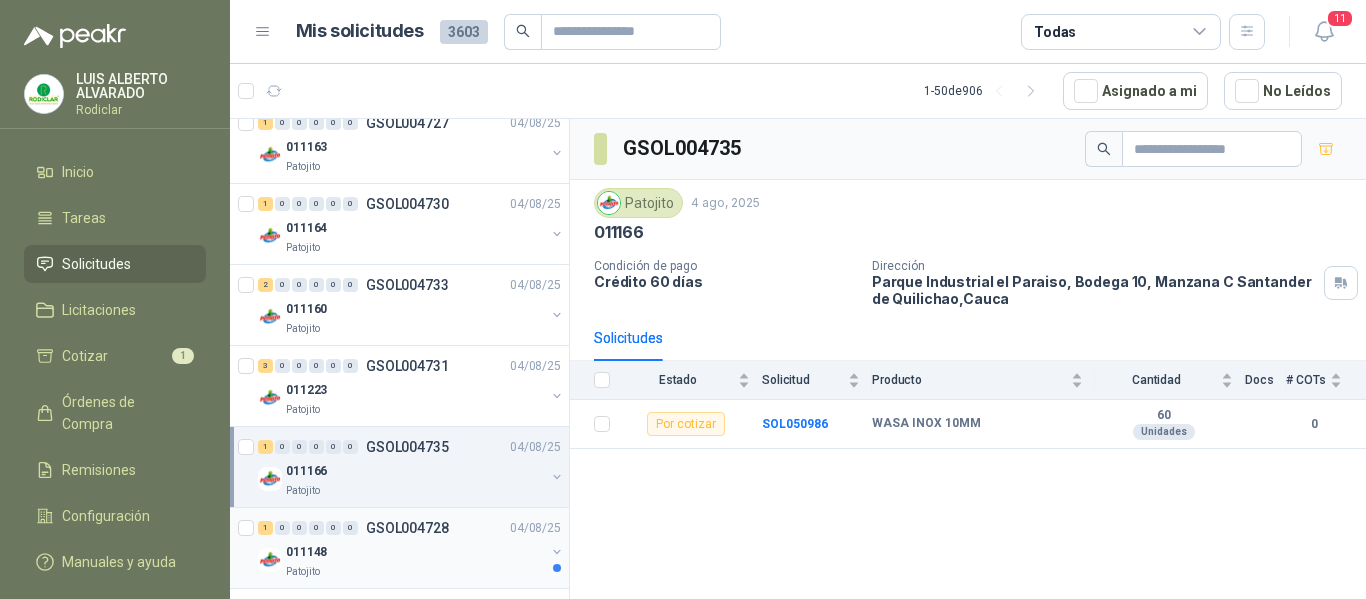 click on "011148" at bounding box center [415, 552] 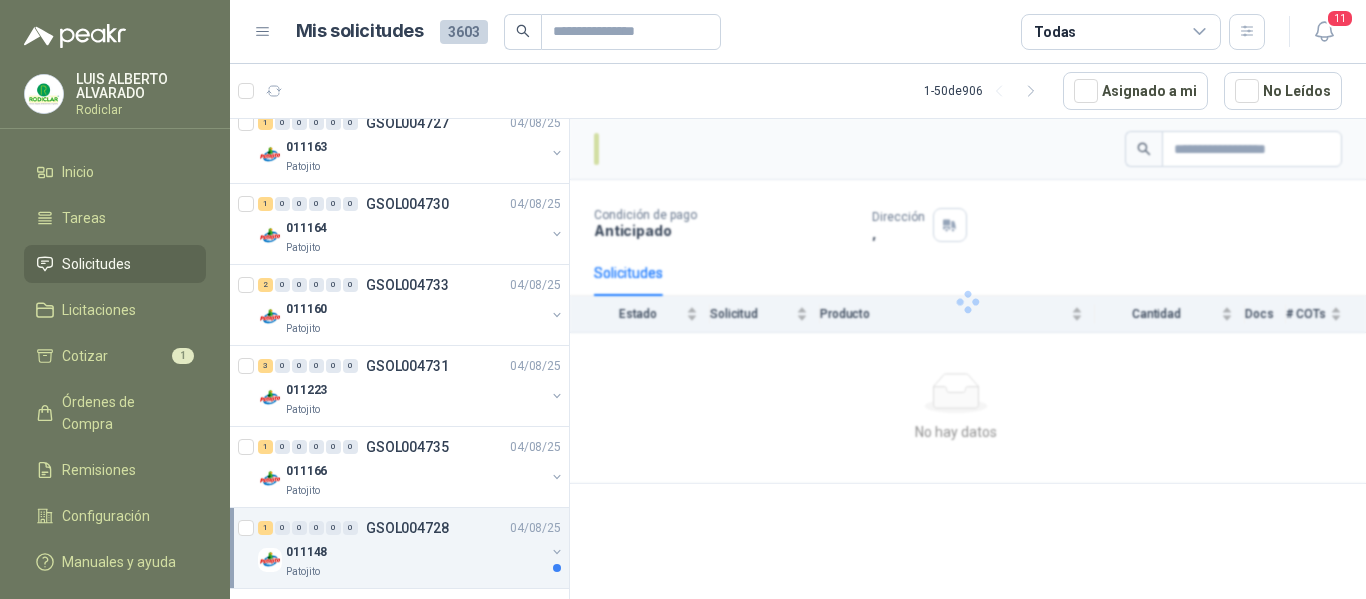 click on "011148" at bounding box center [415, 552] 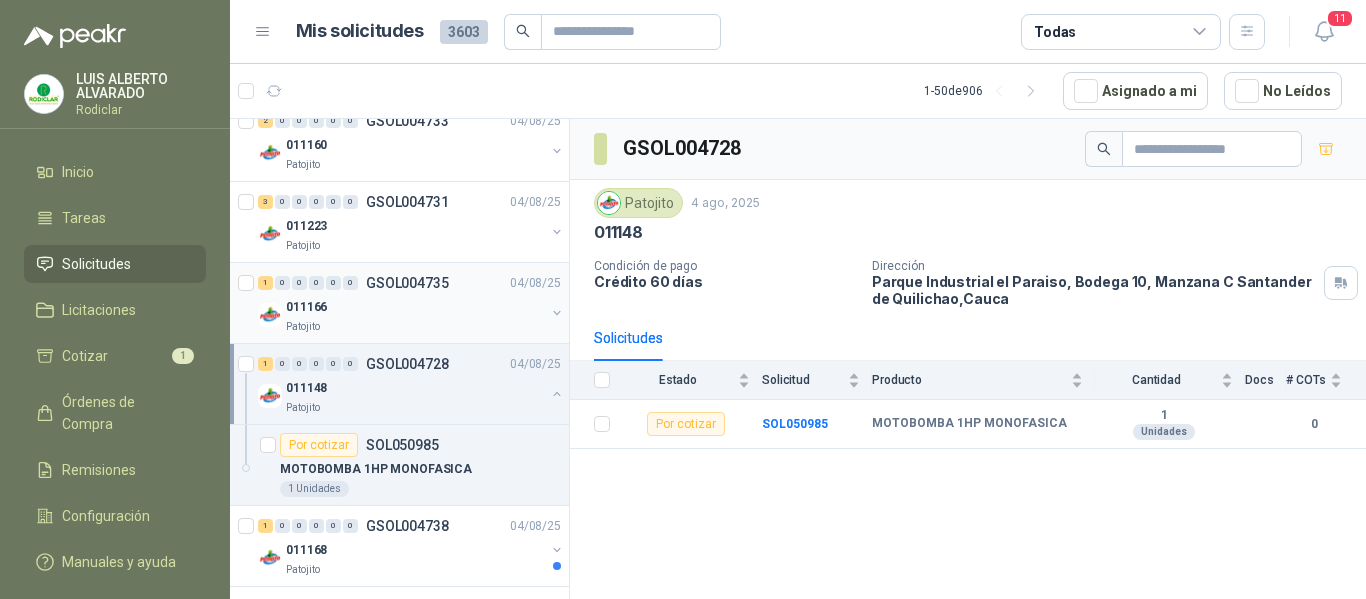 scroll, scrollTop: 2100, scrollLeft: 0, axis: vertical 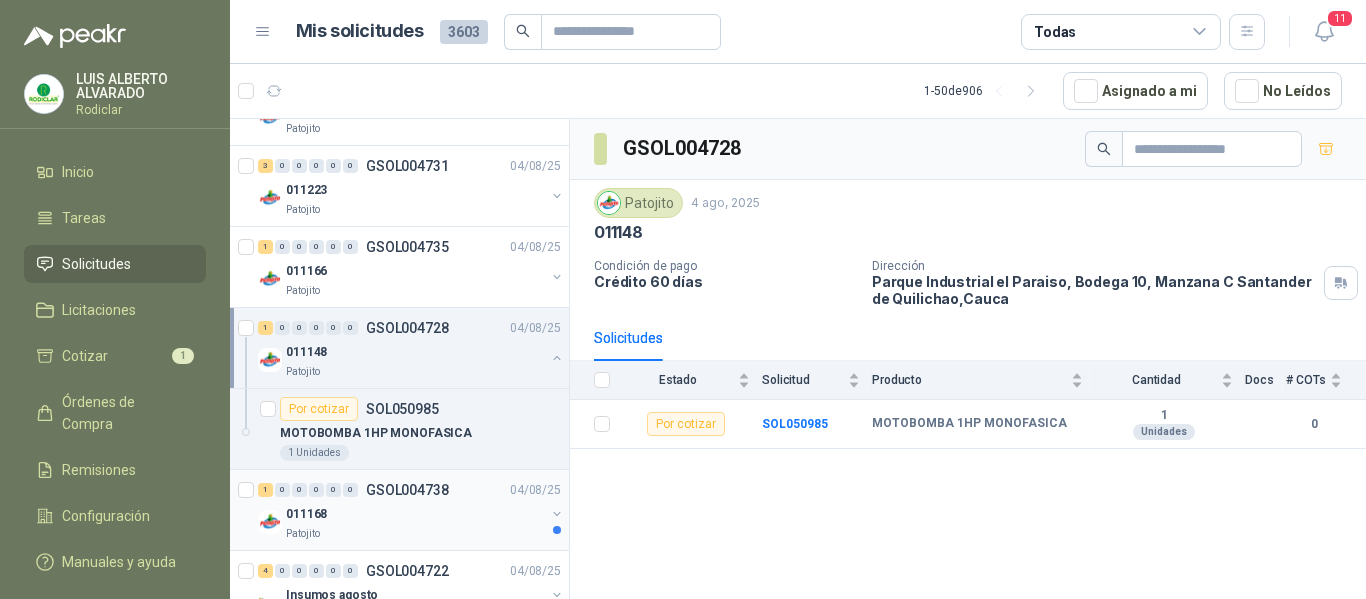 click on "011168" at bounding box center [415, 514] 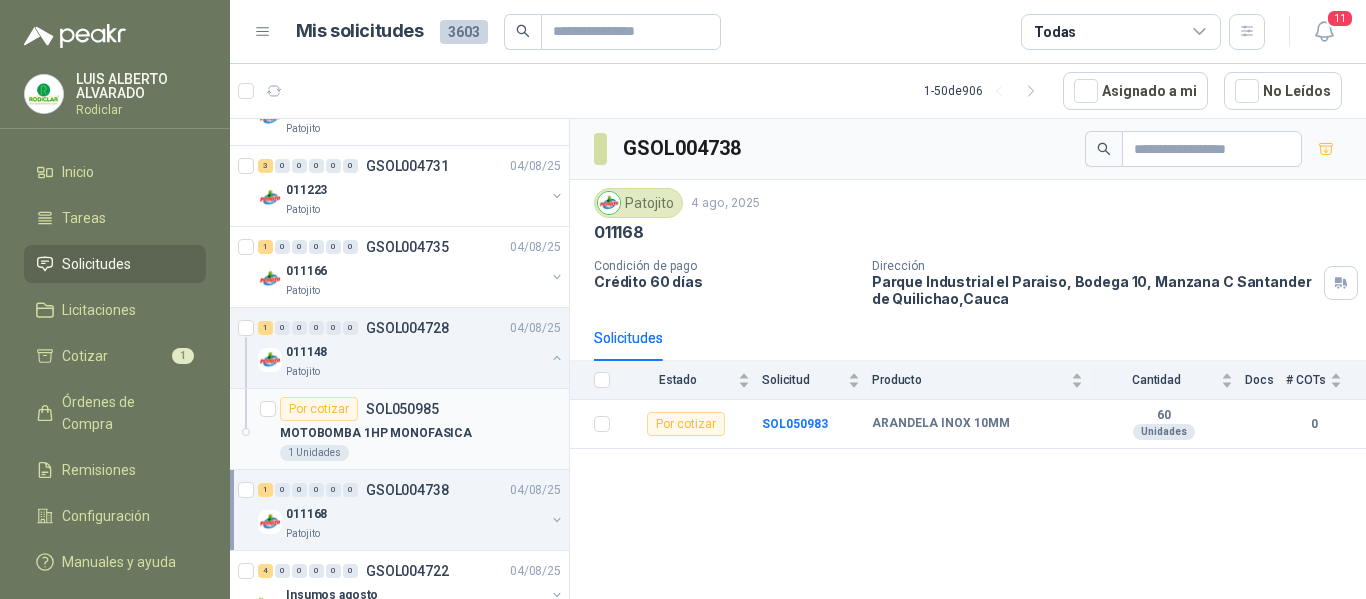 scroll, scrollTop: 2200, scrollLeft: 0, axis: vertical 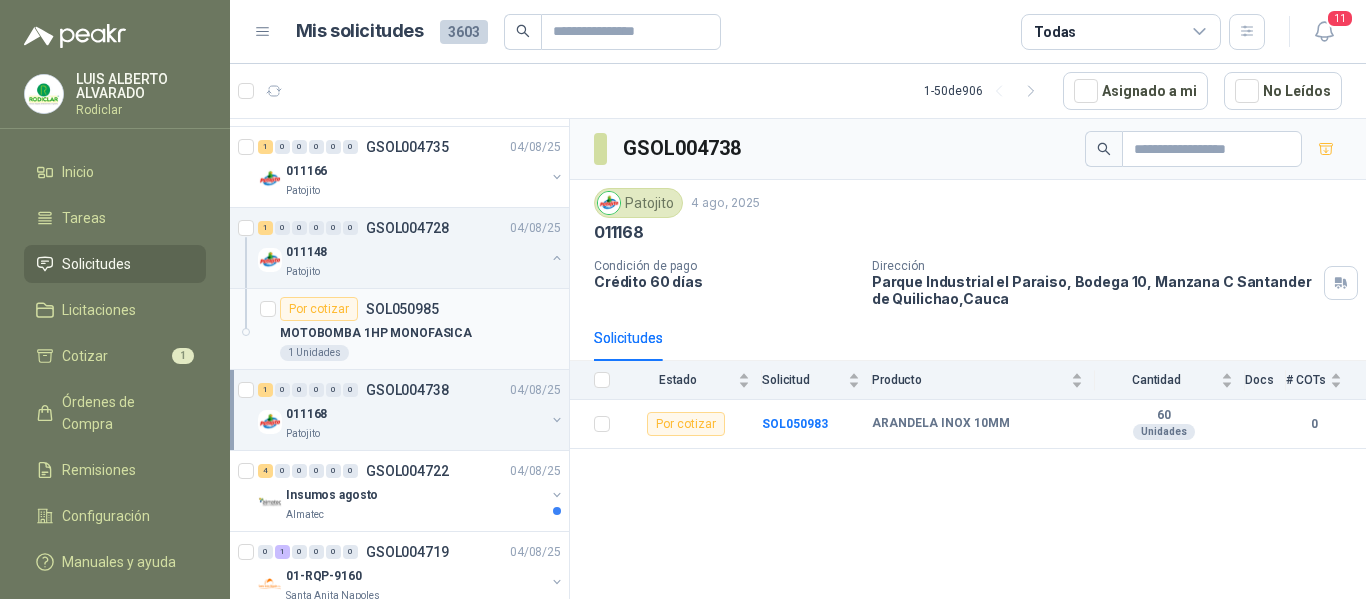 click on "Patojito" at bounding box center (415, 434) 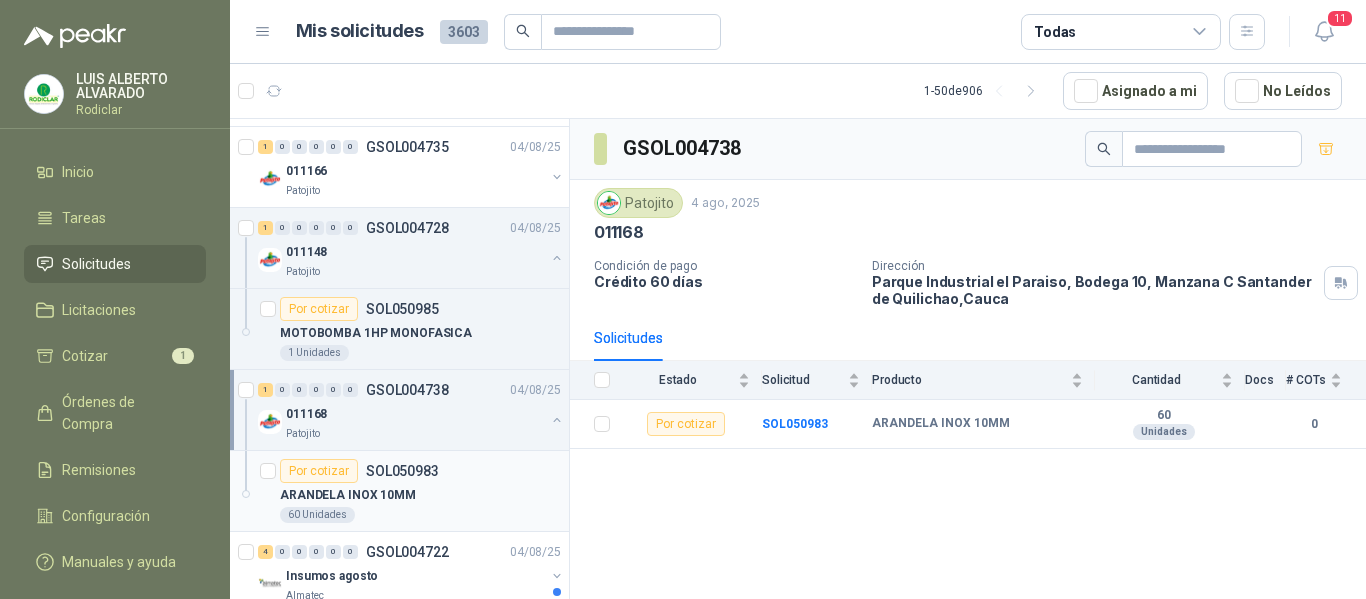 click on "ARANDELA INOX 10MM" at bounding box center [420, 495] 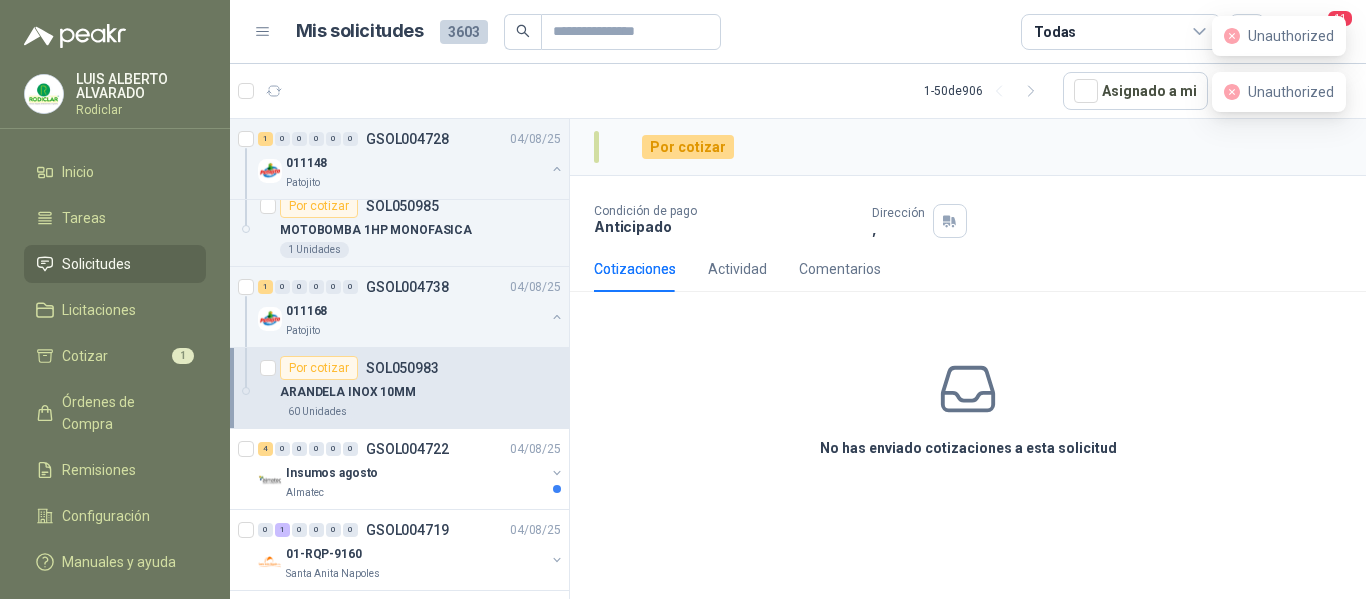 scroll, scrollTop: 2400, scrollLeft: 0, axis: vertical 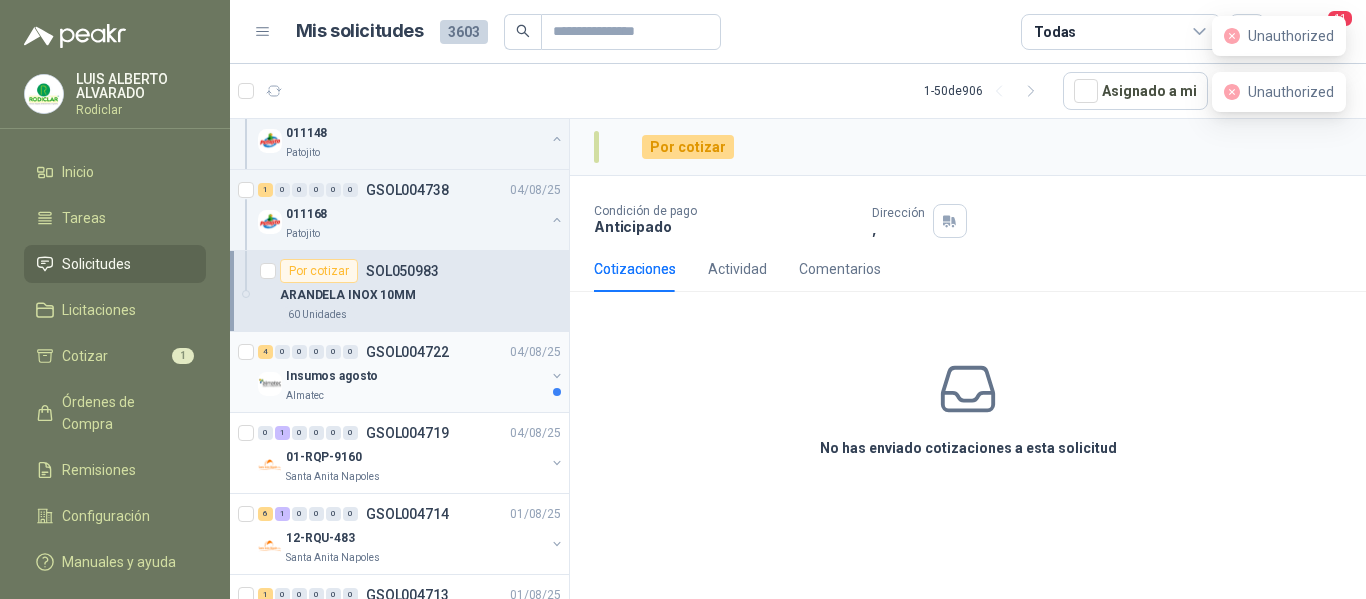 click on "Almatec" at bounding box center [415, 396] 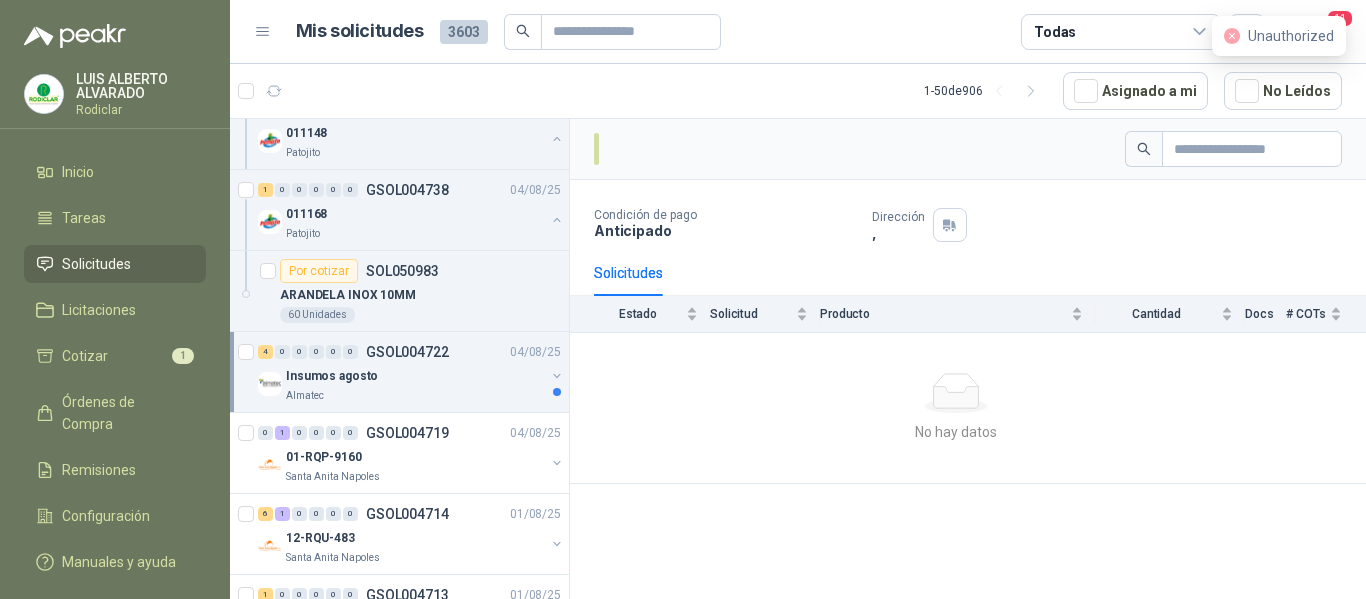 scroll, scrollTop: 2500, scrollLeft: 0, axis: vertical 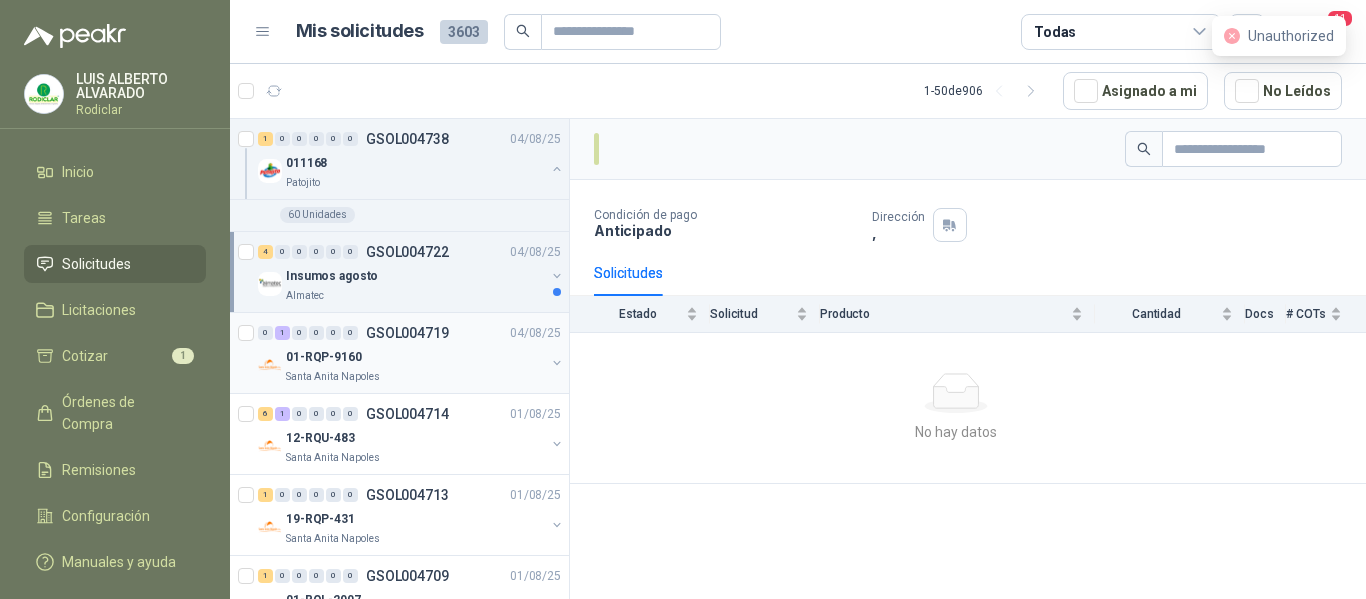 click on "01-RQP-9160" at bounding box center [415, 357] 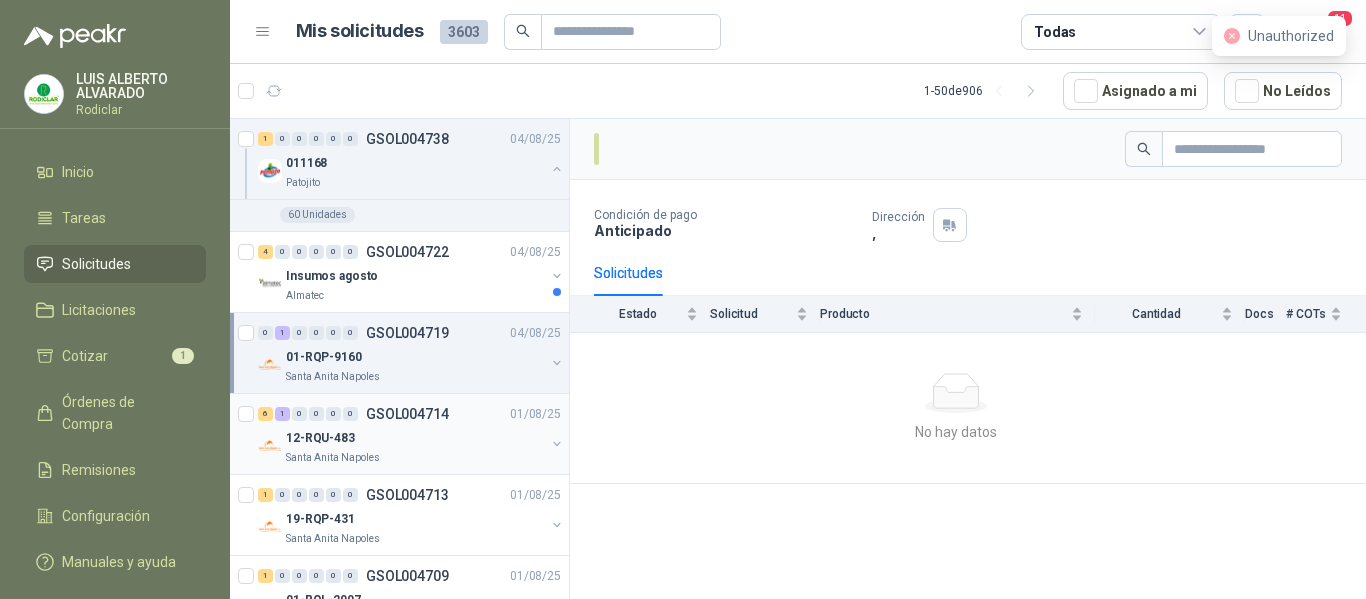 click on "12-RQU-483" at bounding box center [415, 438] 